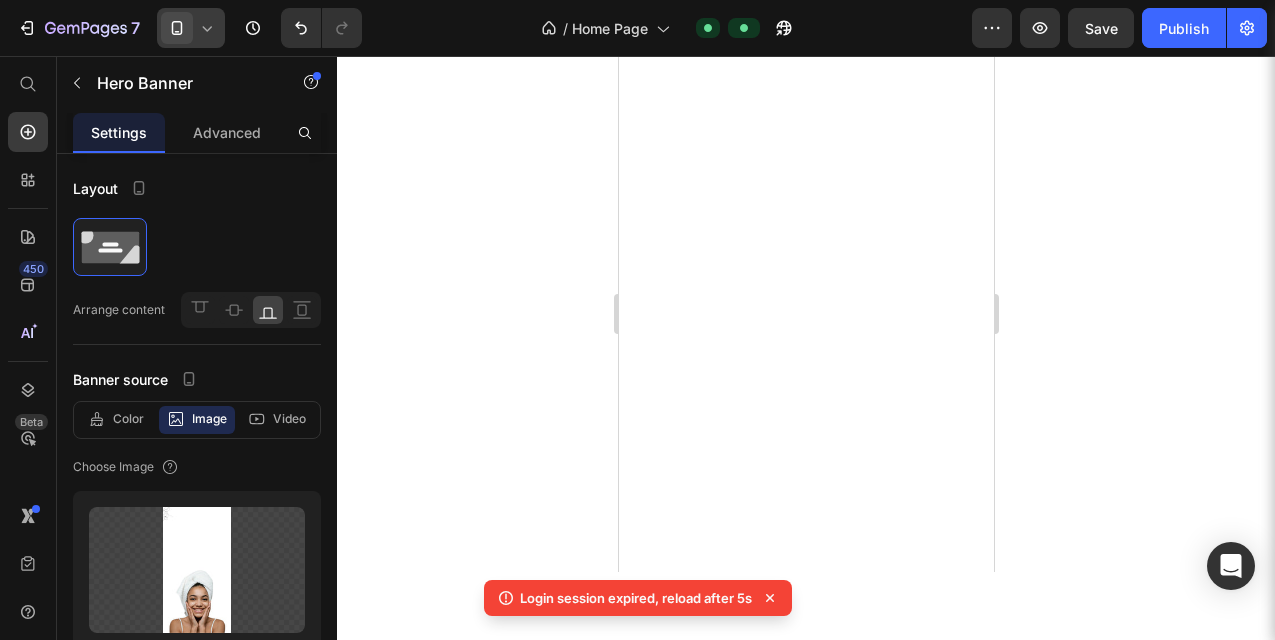 scroll, scrollTop: 0, scrollLeft: 0, axis: both 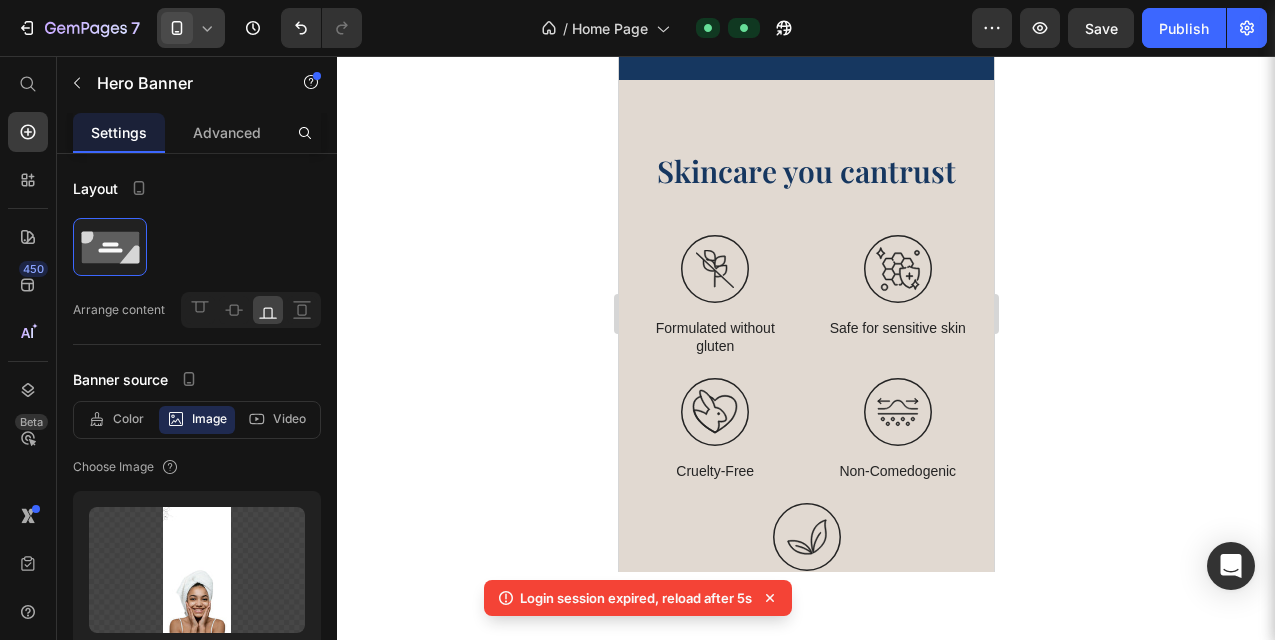 click 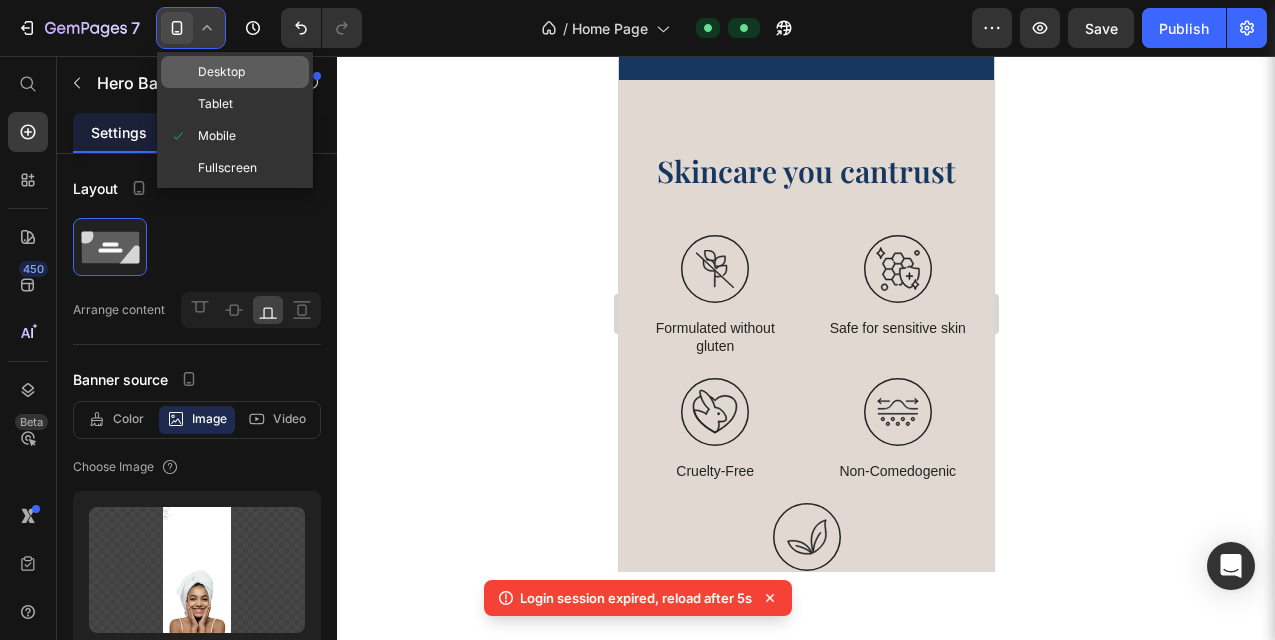 click on "Desktop" at bounding box center [221, 72] 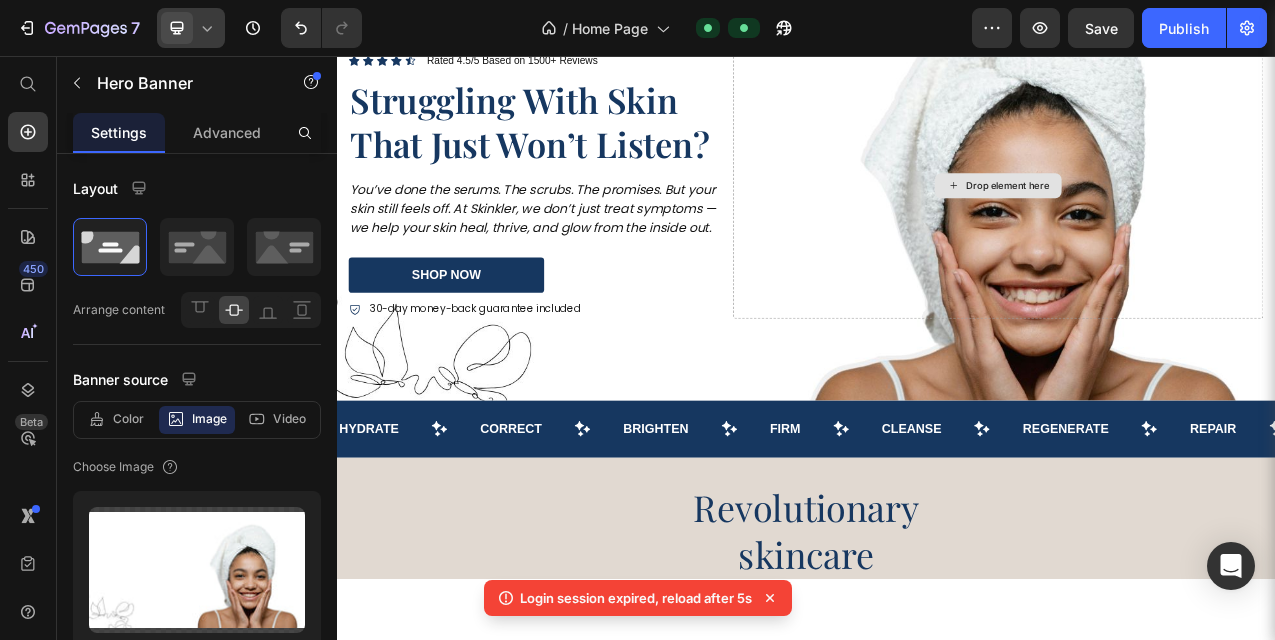 scroll, scrollTop: 0, scrollLeft: 0, axis: both 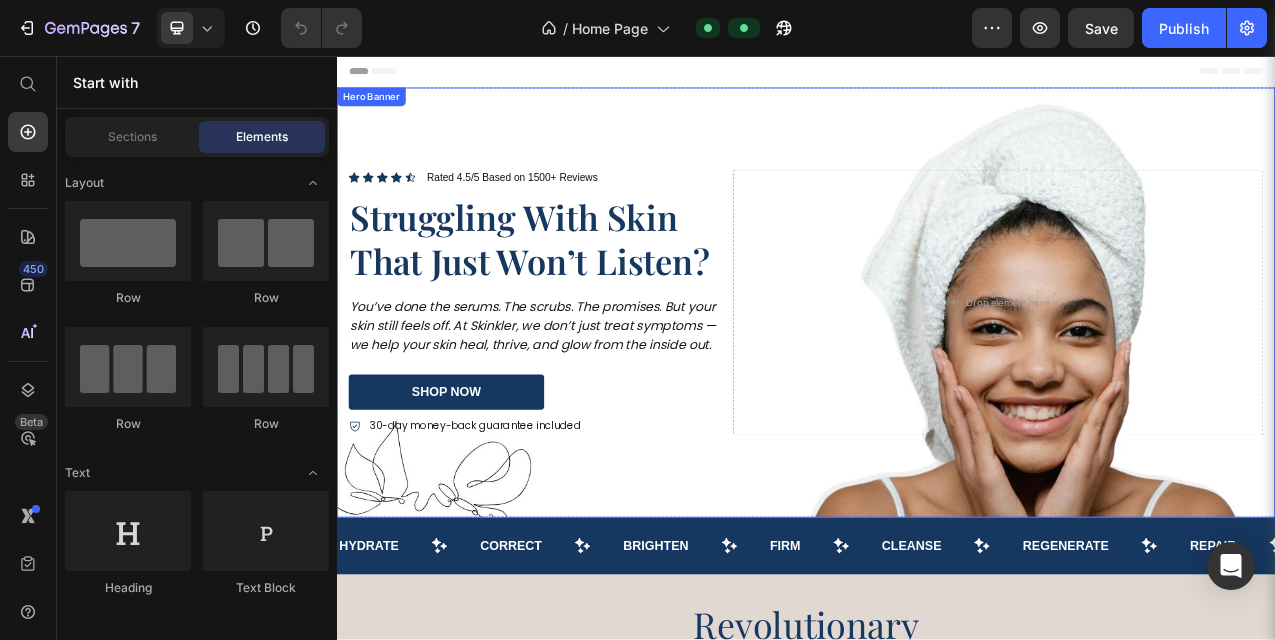 click at bounding box center [937, 372] 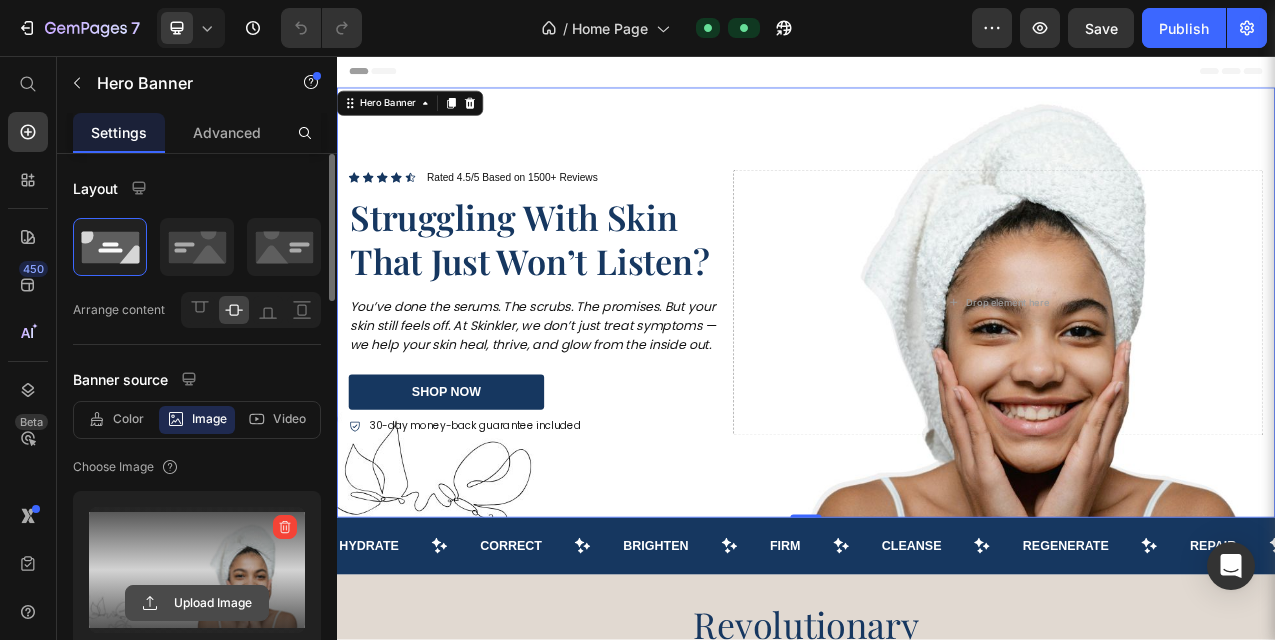 click 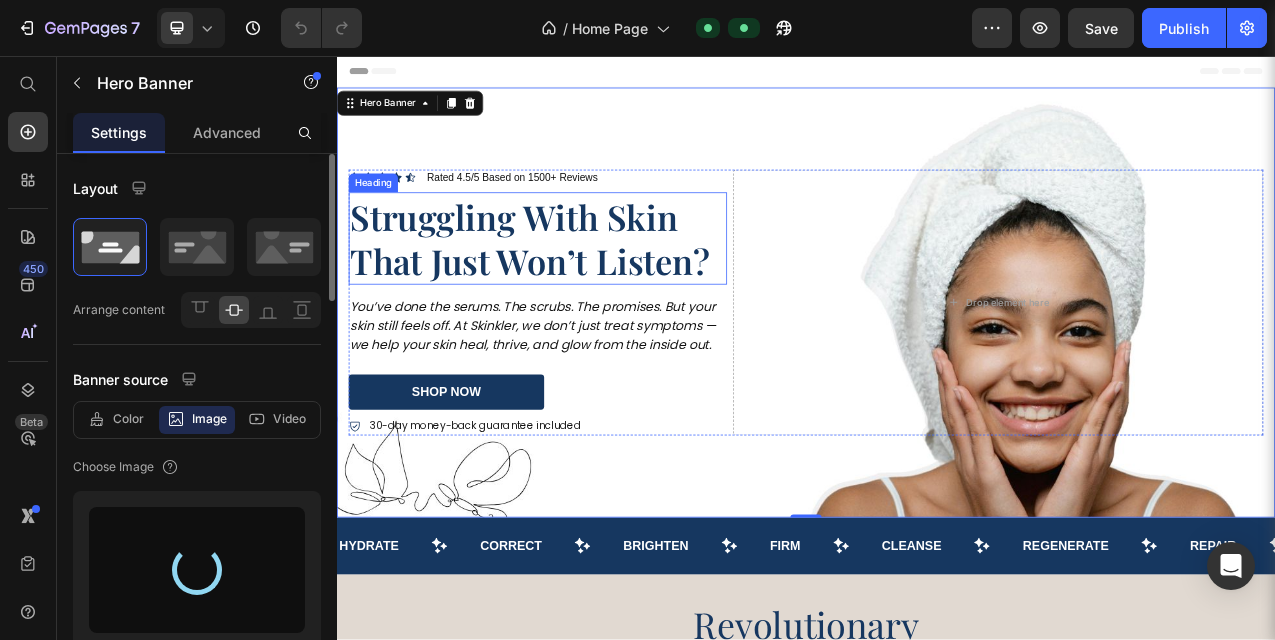 type on "https://cdn.shopify.com/s/files/1/0769/8248/5212/files/gempages_574863523826369648-1ab248a9-adf9-4095-ae77-e303f23d9113.jpg" 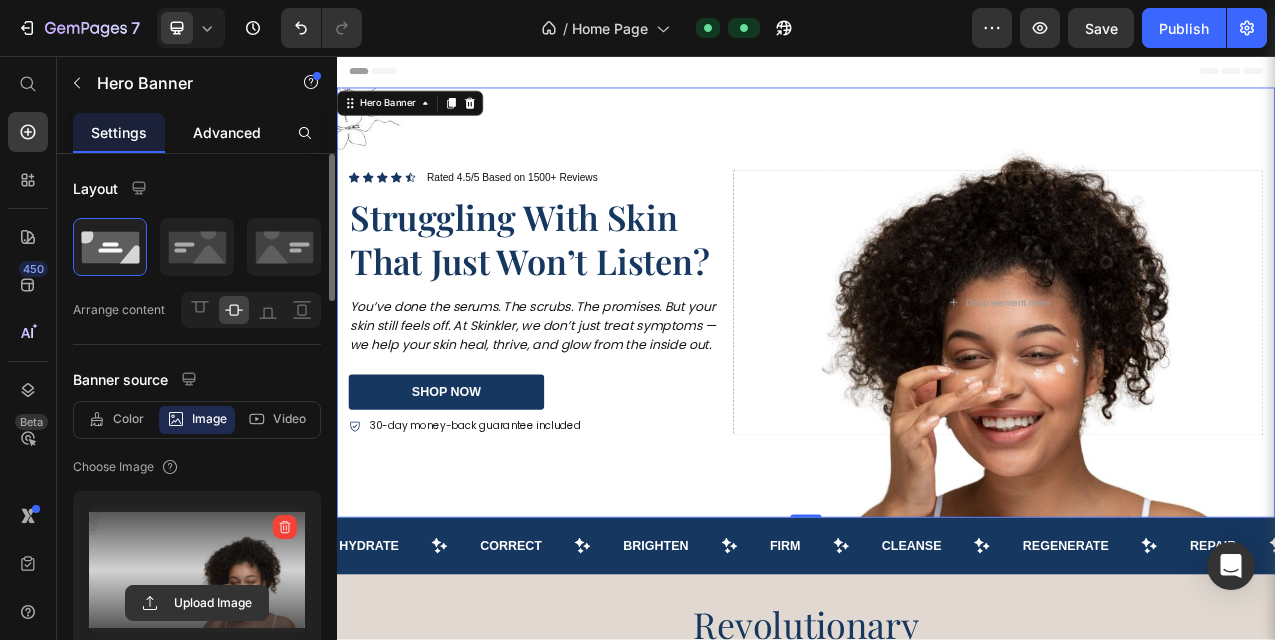 click on "Advanced" at bounding box center (227, 132) 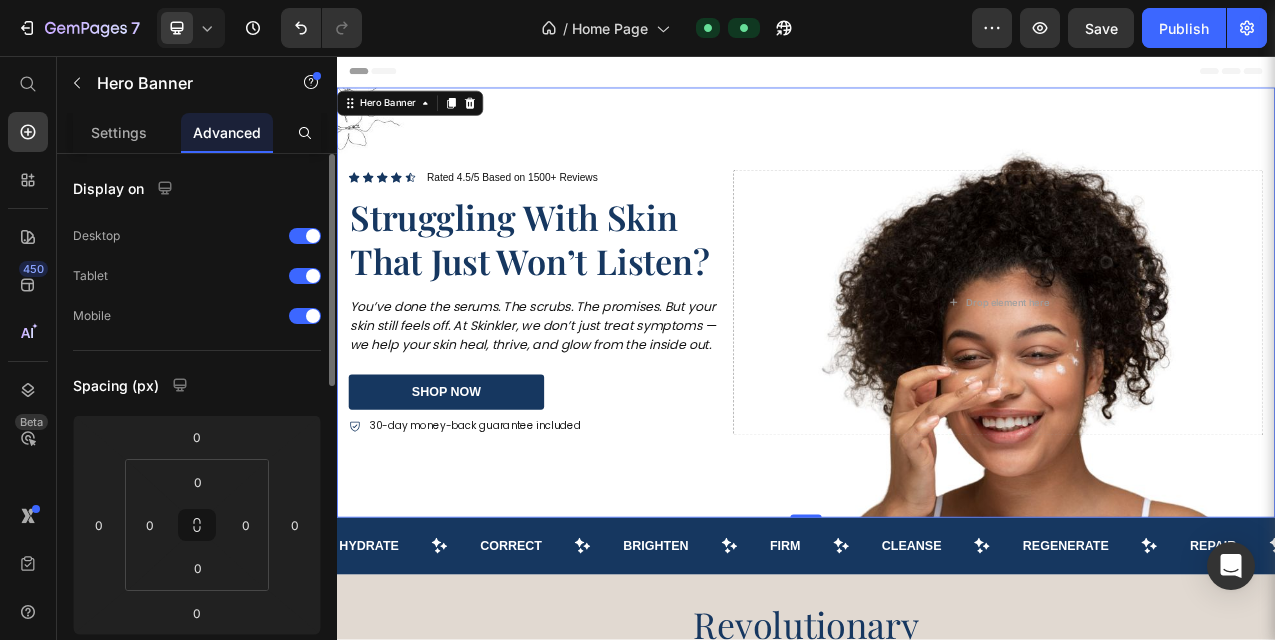 click at bounding box center (937, 372) 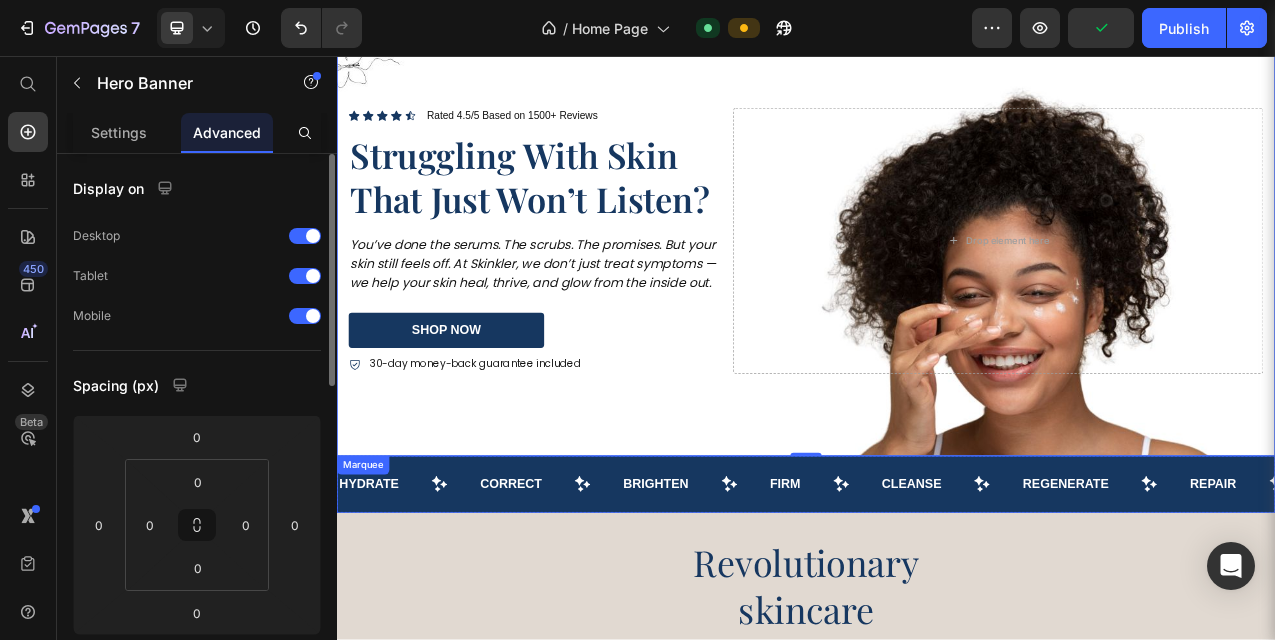 scroll, scrollTop: 0, scrollLeft: 0, axis: both 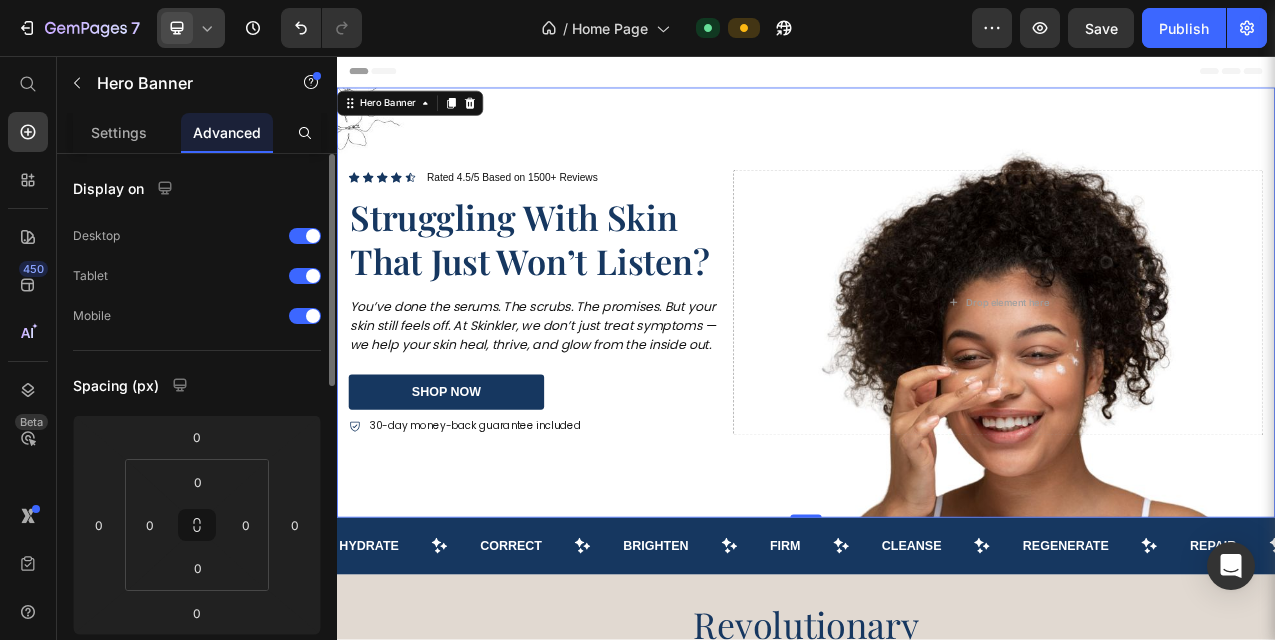 click 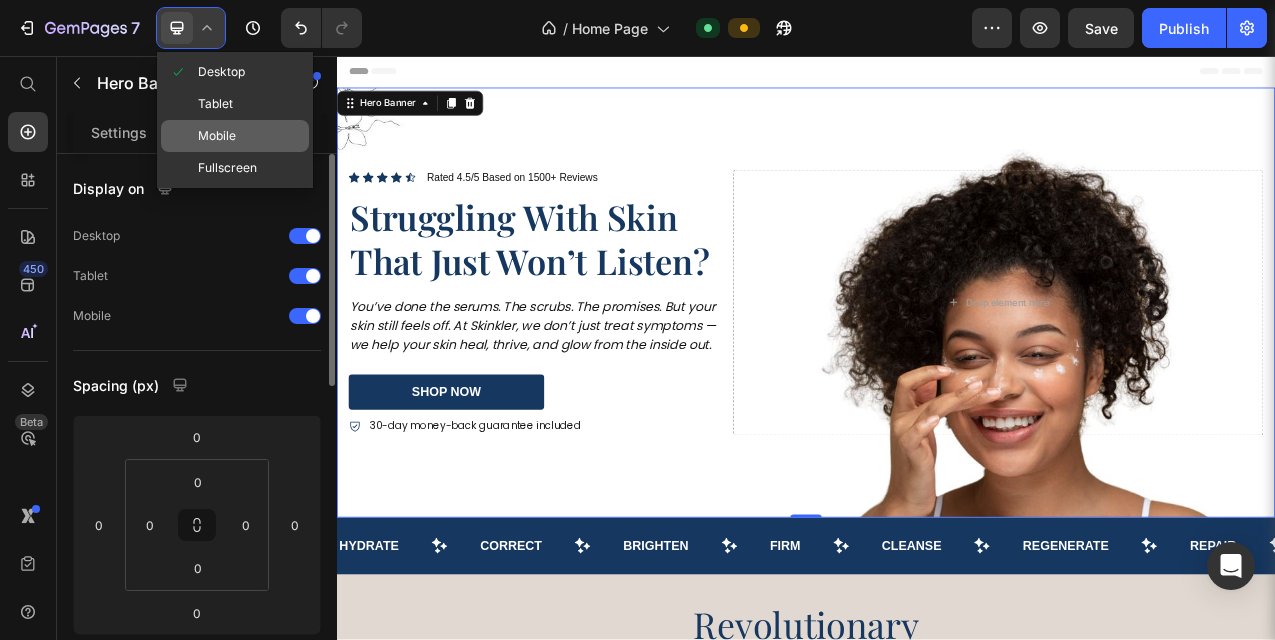 click on "Mobile" 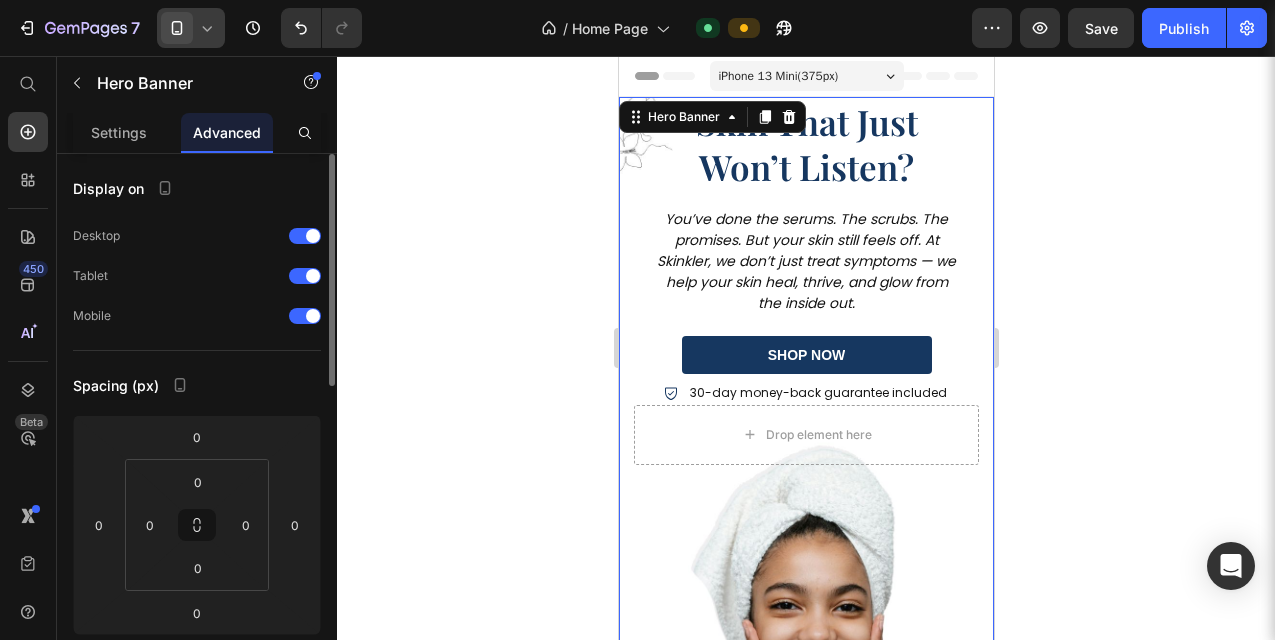 click on "Icon Icon Icon Icon
Icon Icon List Rated 4.5/5 Based on 1500+ Reviews Text Block Row Struggling With Skin That Just Won’t Listen? Heading You’ve done the serums. The scrubs. The promises. But your skin still feels off. At Skinkler, we don’t just treat symptoms — we help your skin heal, thrive, and glow from the inside out. Text Block shop now Button
30-day money-back guarantee included  Item List
Drop element here Row" at bounding box center (805, 394) 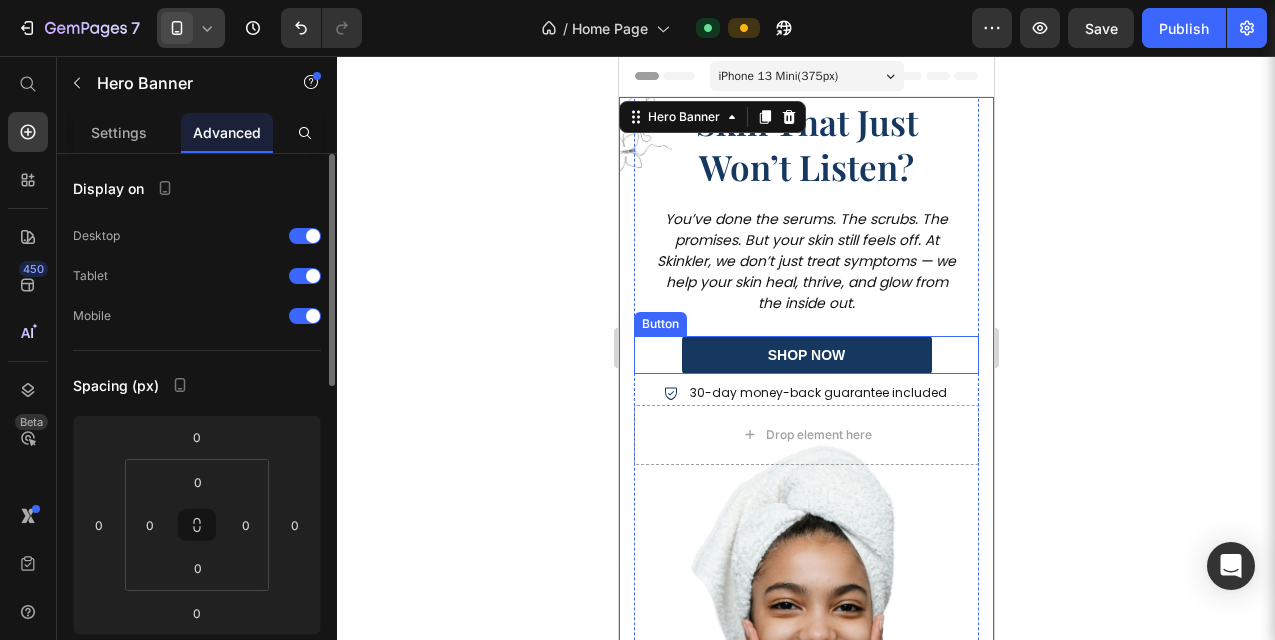 click on "shop now Button" at bounding box center (805, 355) 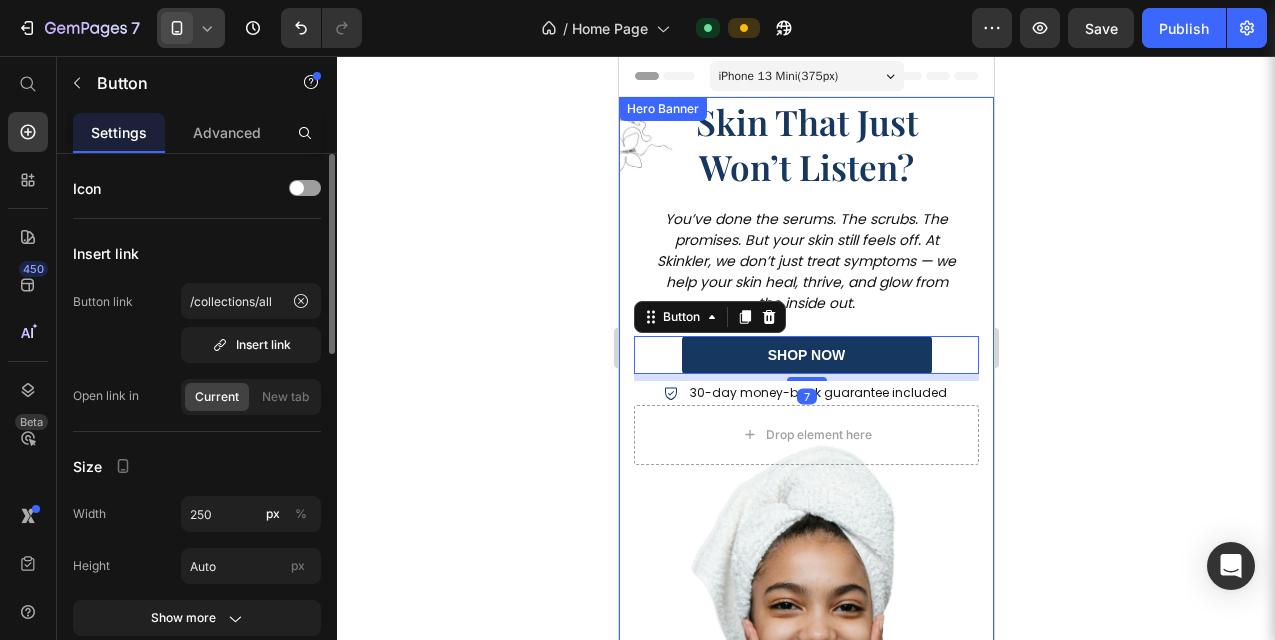 click on "Icon Icon Icon Icon
Icon Icon List Rated 4.5/5 Based on 1500+ Reviews Text Block Row Struggling With Skin That Just Won’t Listen? Heading You’ve done the serums. The scrubs. The promises. But your skin still feels off. At Skinkler, we don’t just treat symptoms — we help your skin heal, thrive, and glow from the inside out. Text Block shop now Button   7
30-day money-back guarantee included  Item List
Drop element here Row" at bounding box center [805, 394] 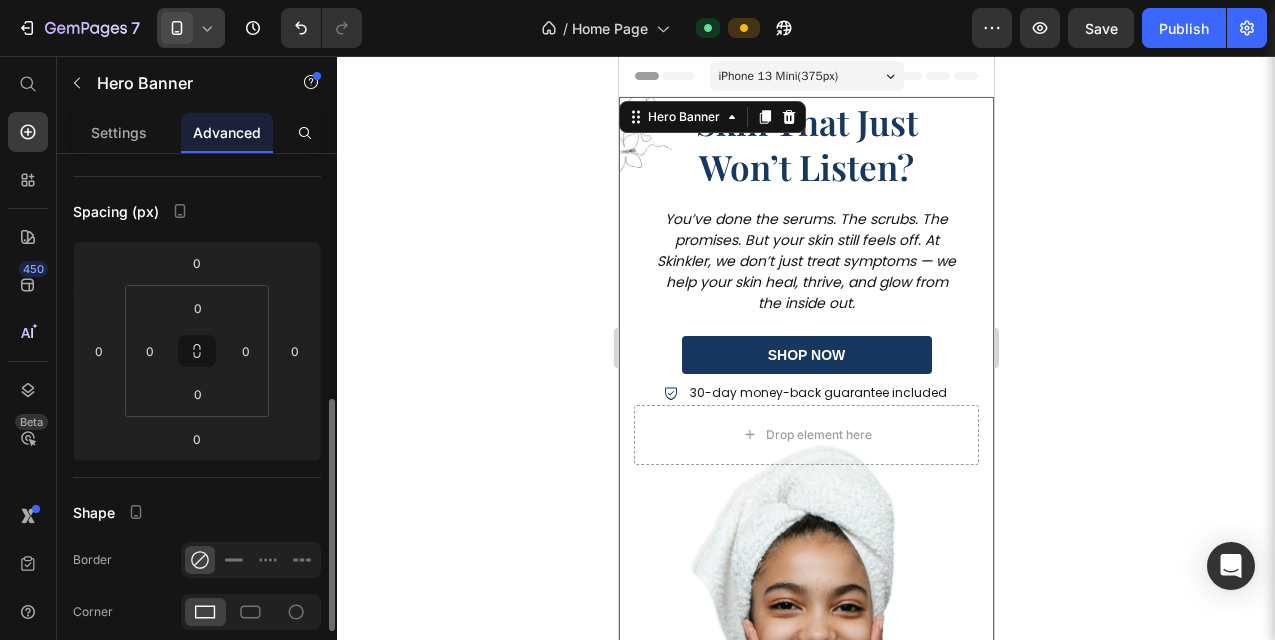 scroll, scrollTop: 61, scrollLeft: 0, axis: vertical 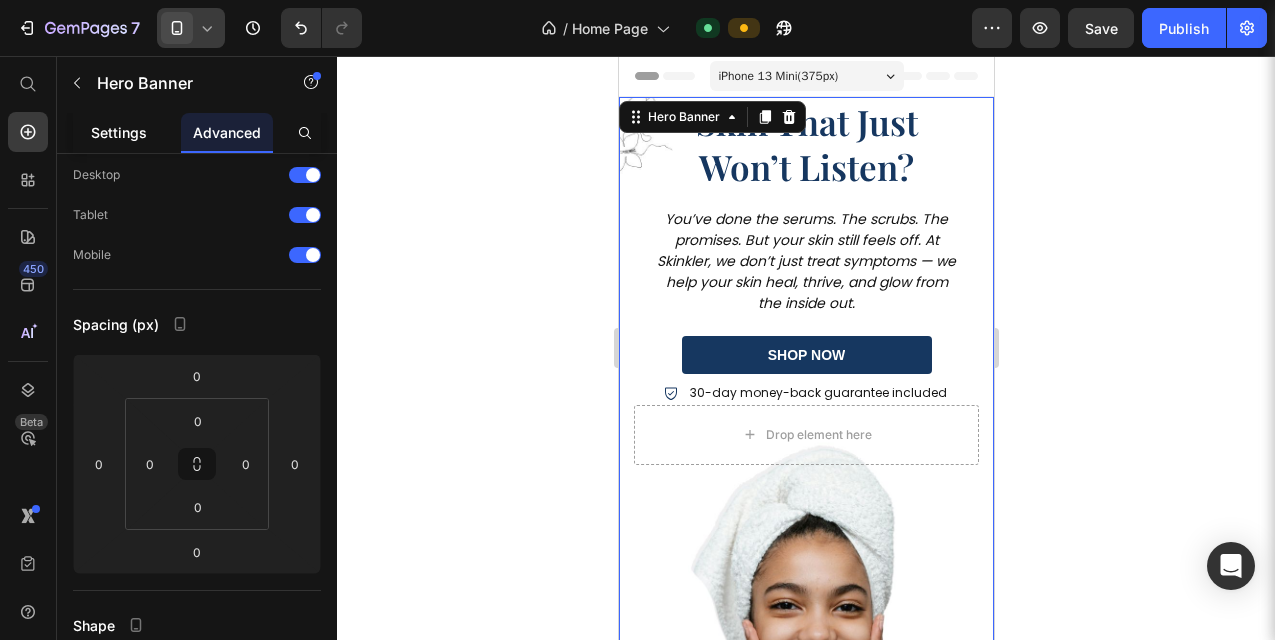 click on "Settings" 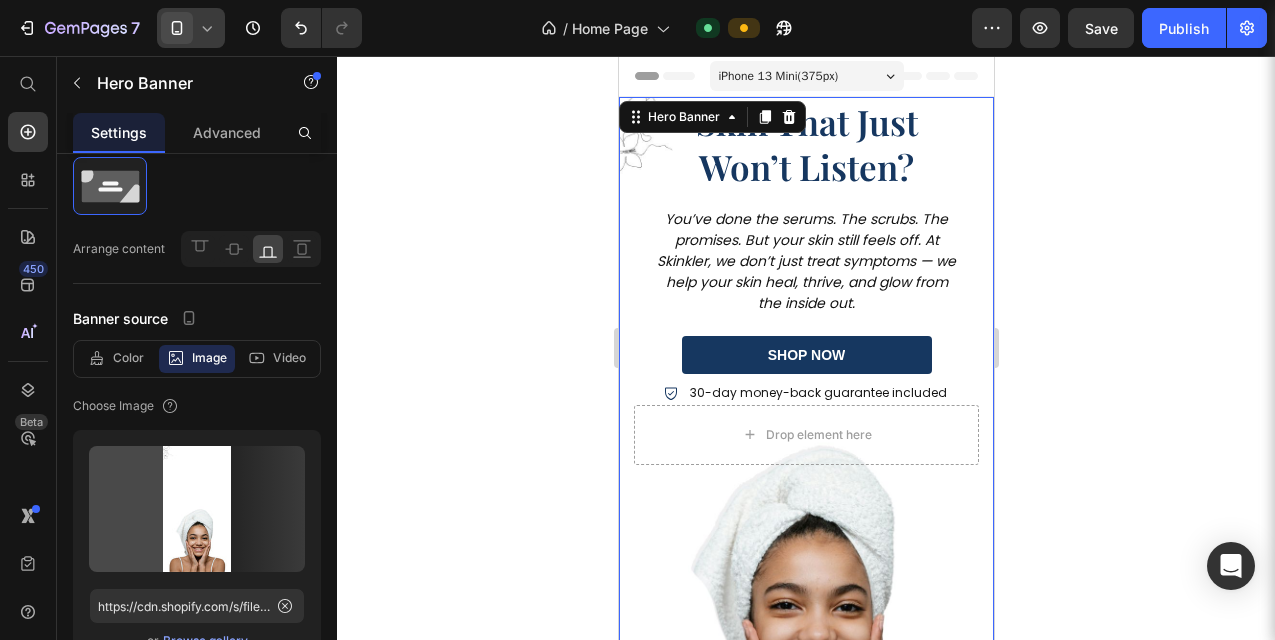 scroll, scrollTop: 0, scrollLeft: 0, axis: both 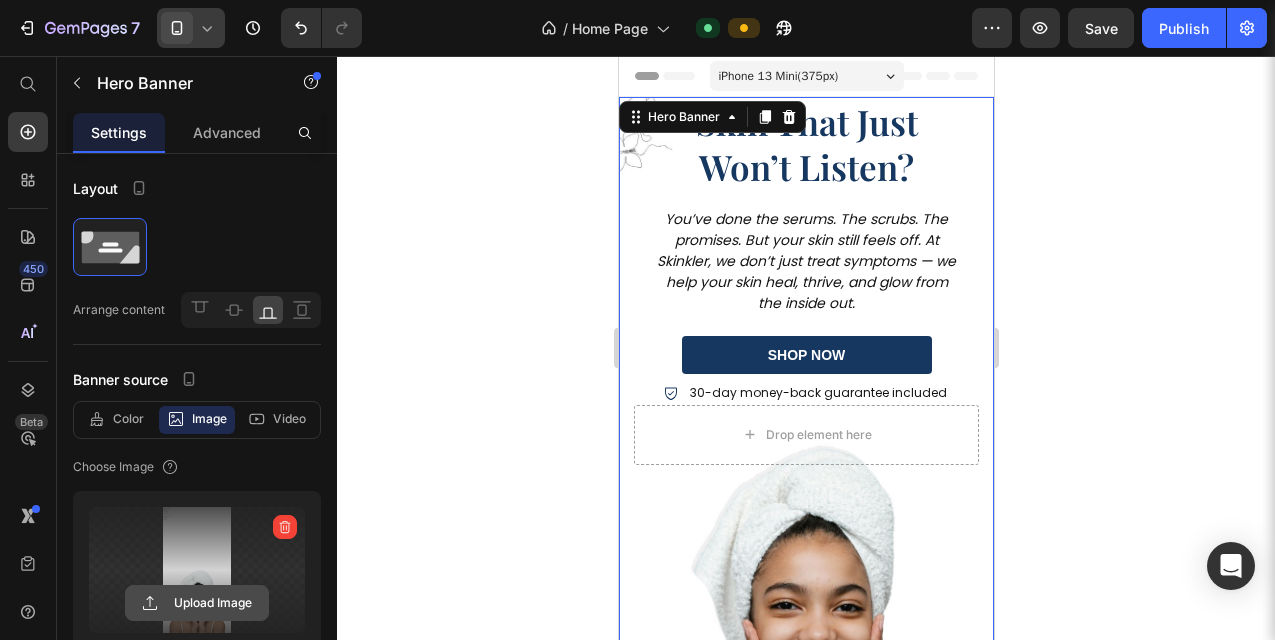 click 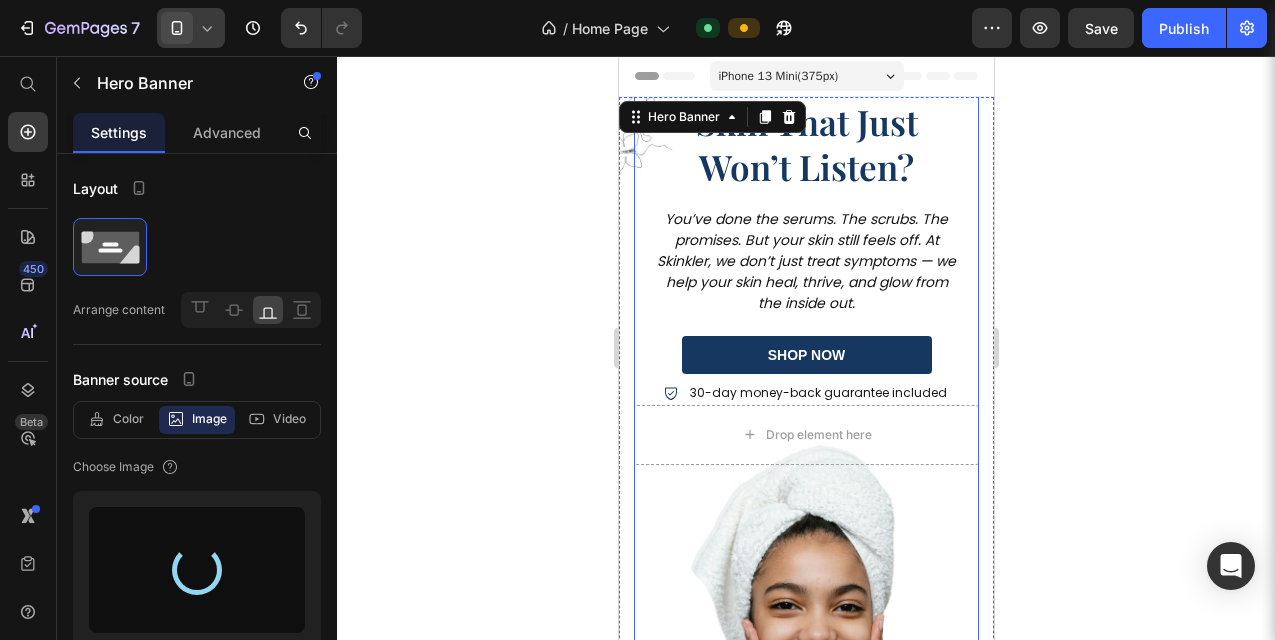 type on "https://cdn.shopify.com/s/files/1/0769/8248/5212/files/gempages_574863523826369648-fdf0a9d0-879c-46e0-a1b2-5ebb9cffb9fc.jpg" 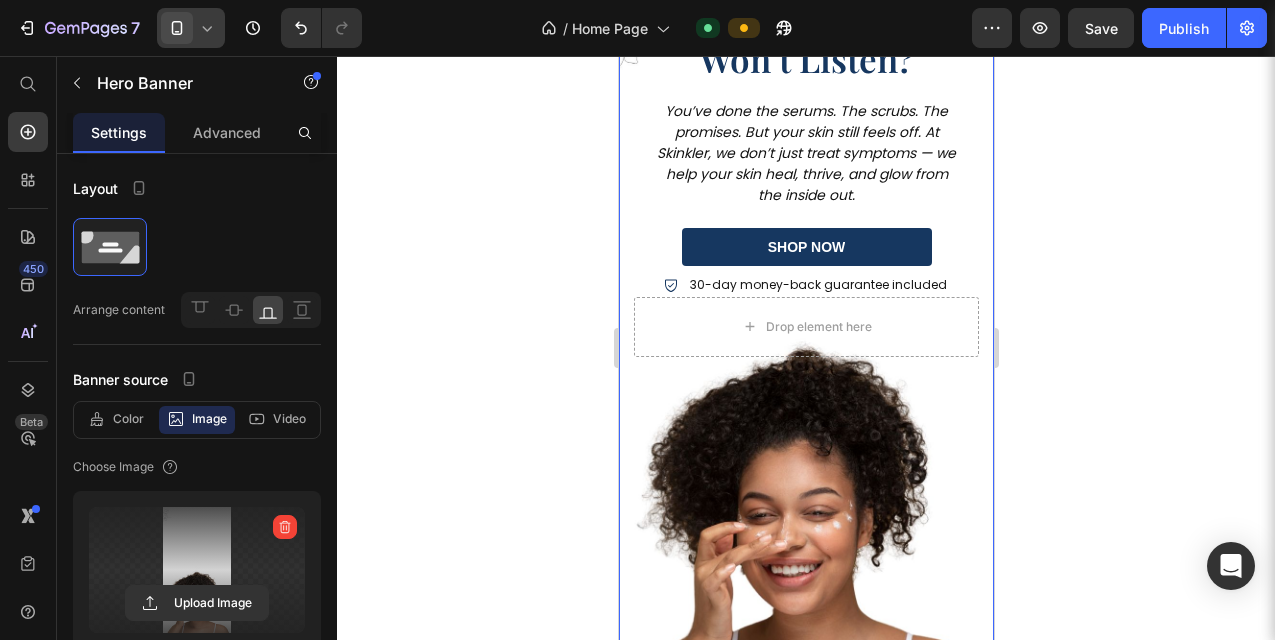 scroll, scrollTop: 0, scrollLeft: 0, axis: both 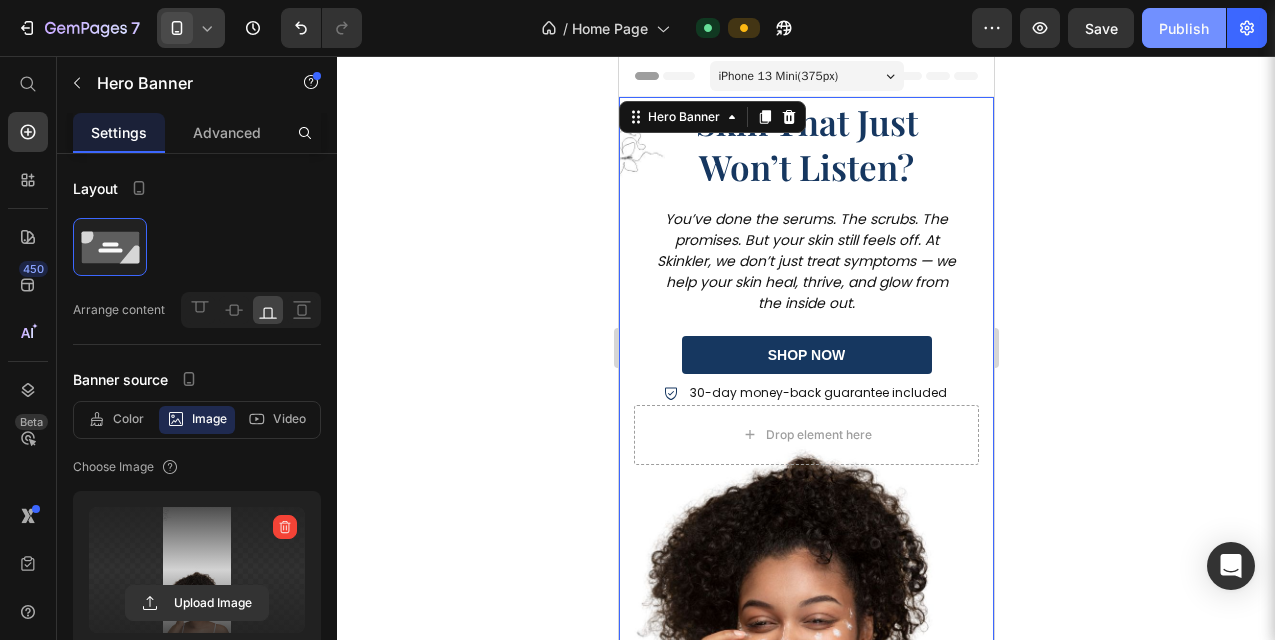 click on "Publish" at bounding box center [1184, 28] 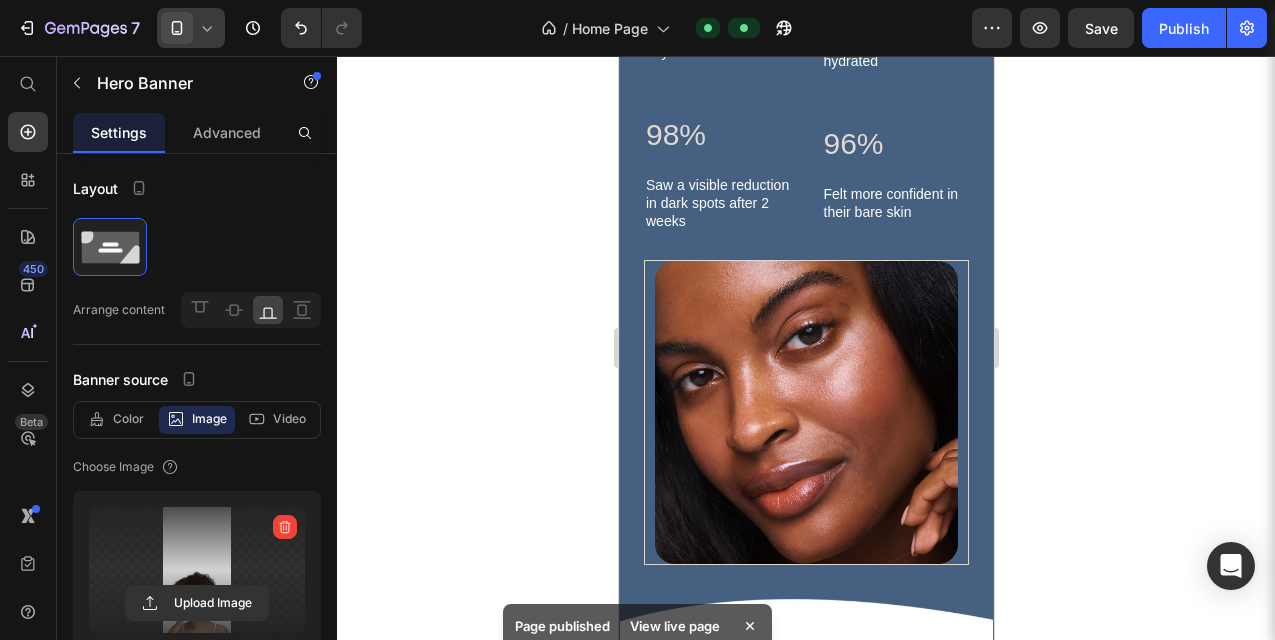 scroll, scrollTop: 4860, scrollLeft: 0, axis: vertical 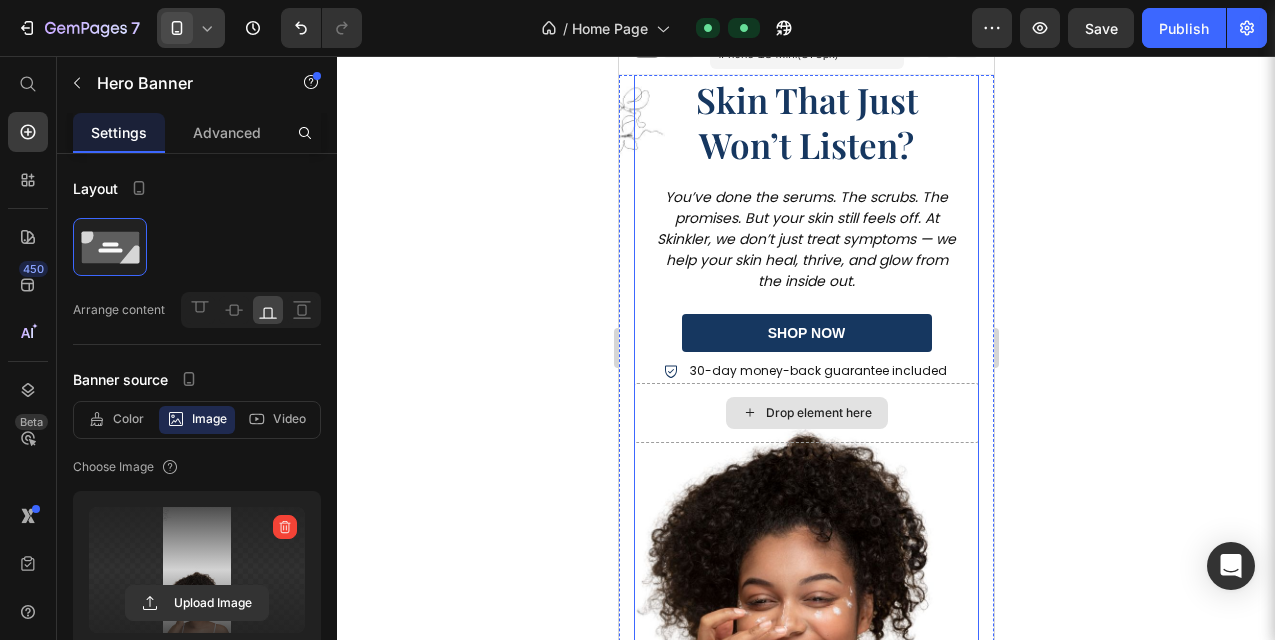 click on "Drop element here" at bounding box center (805, 413) 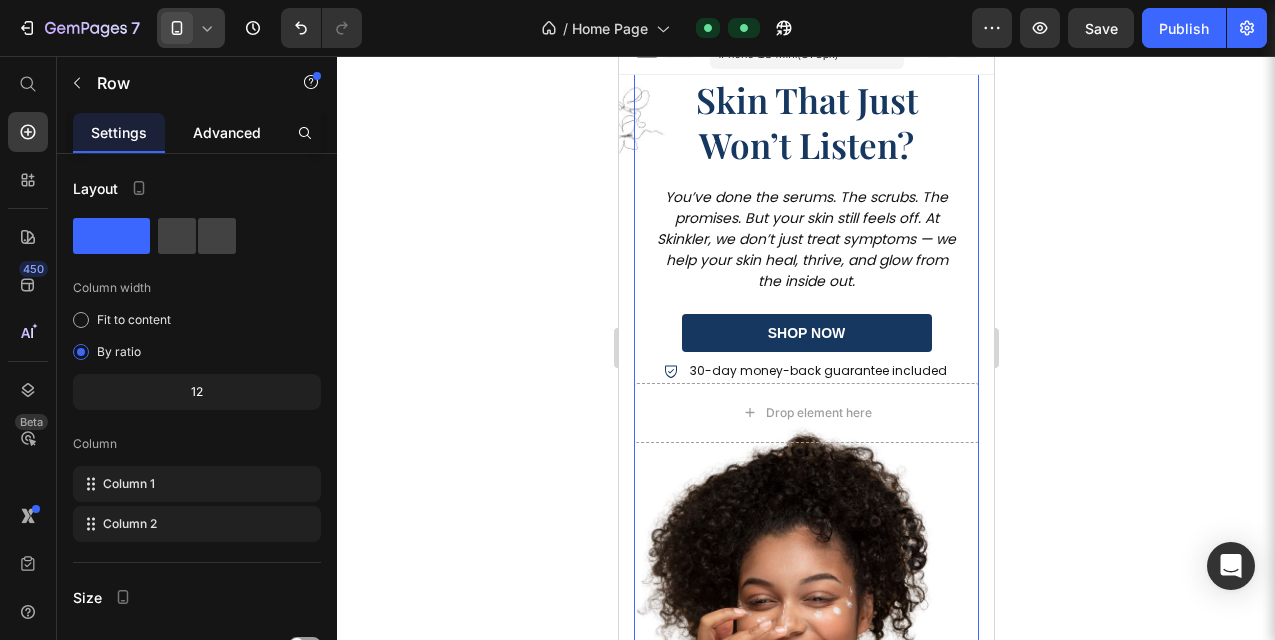 click on "Advanced" at bounding box center [227, 132] 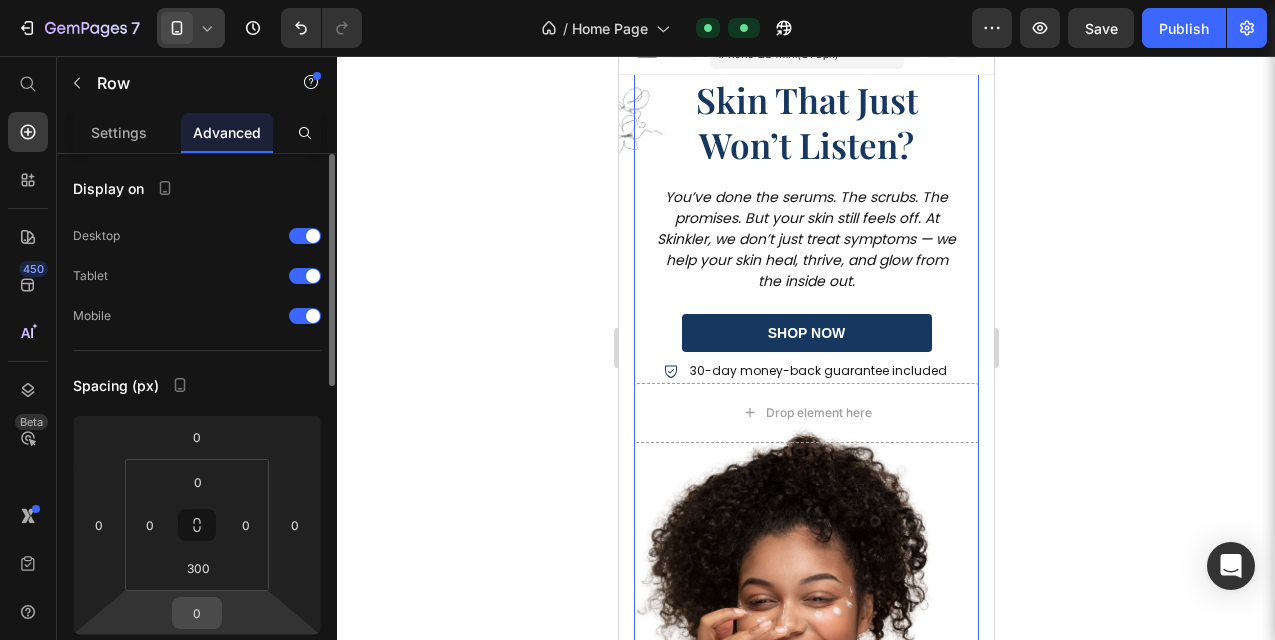 click on "0" at bounding box center (197, 613) 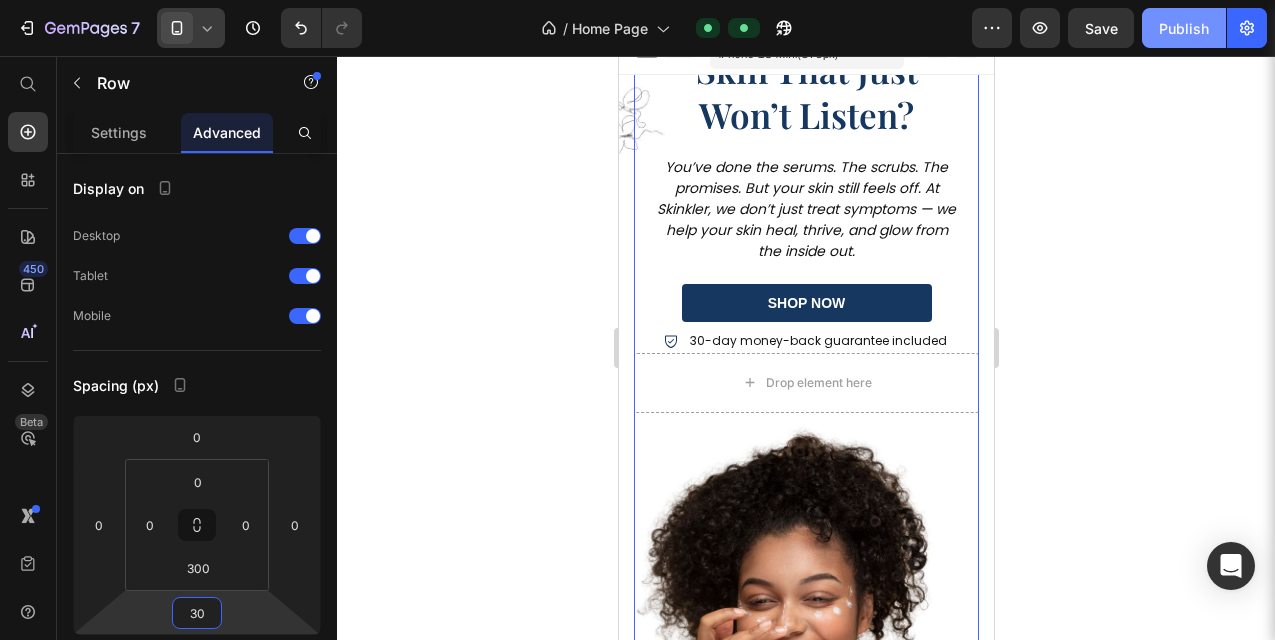 click on "Publish" at bounding box center (1184, 28) 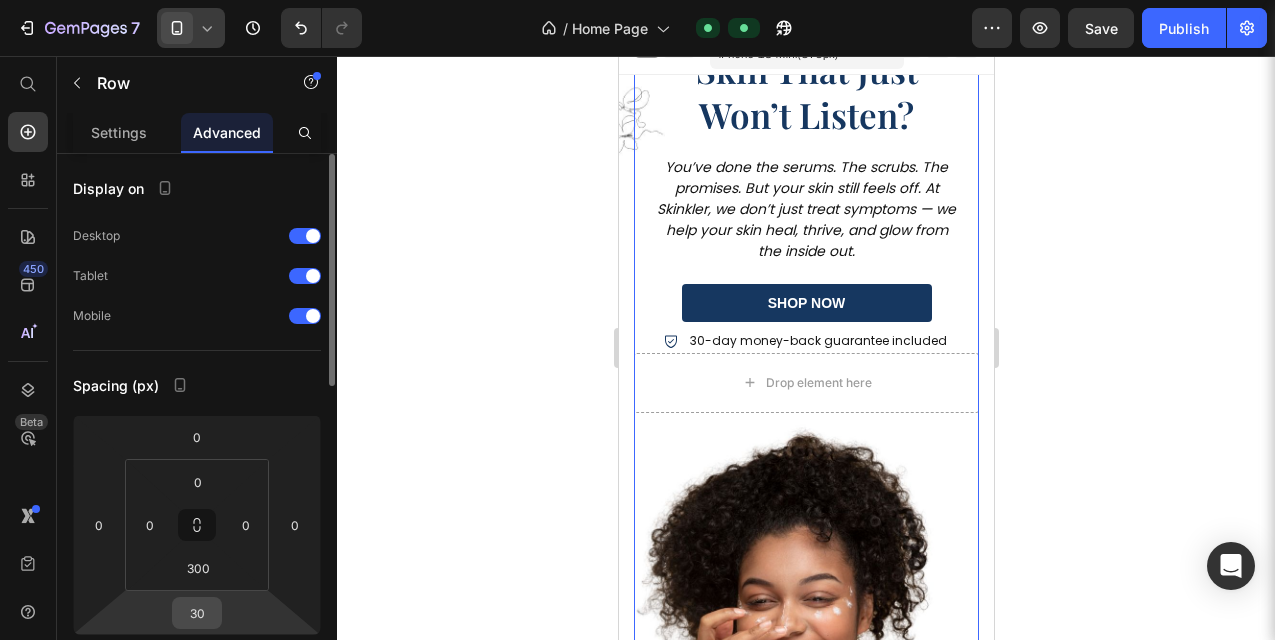 click on "30" at bounding box center [197, 613] 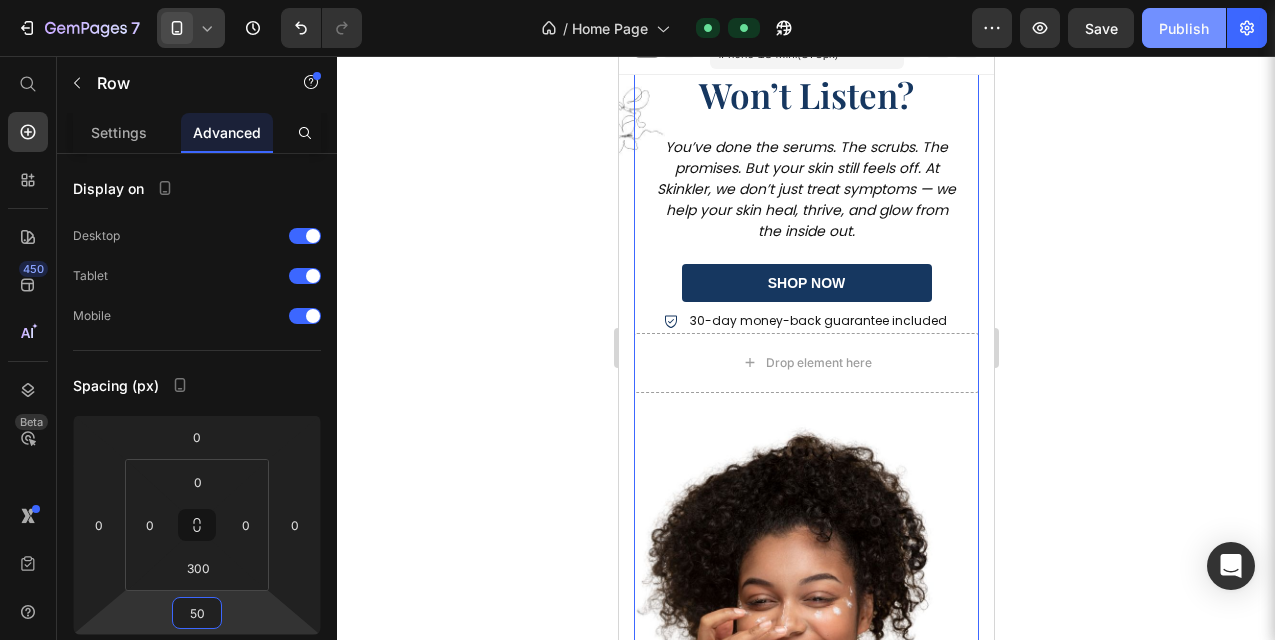 click on "Publish" 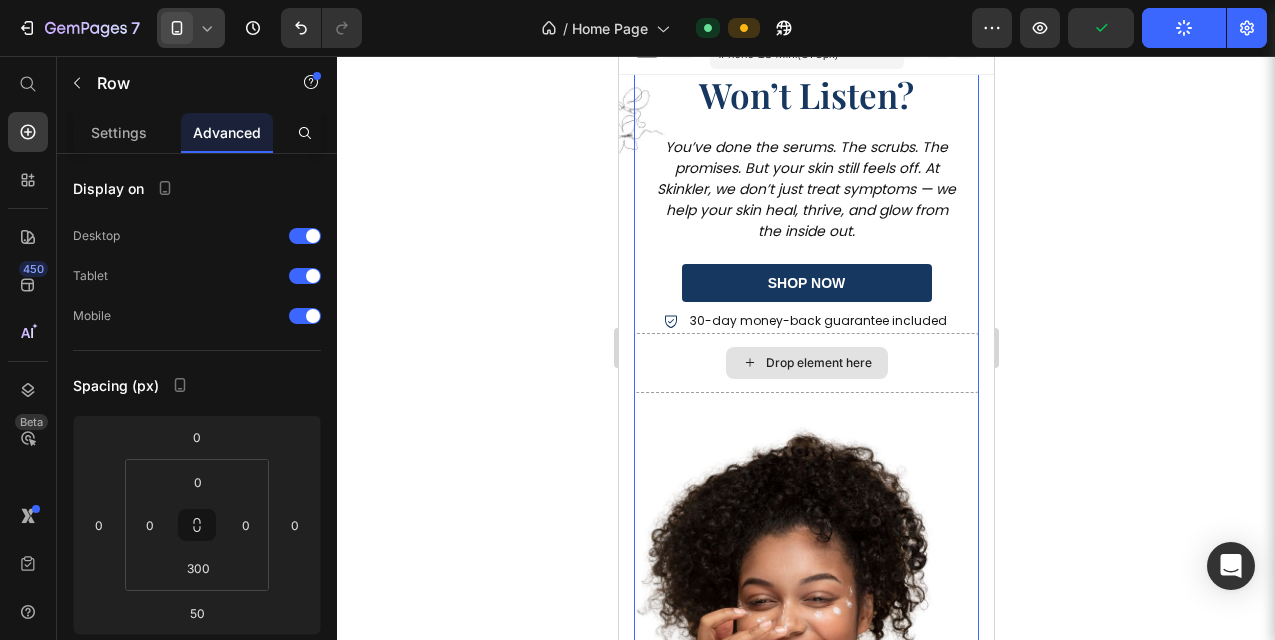 scroll, scrollTop: 0, scrollLeft: 0, axis: both 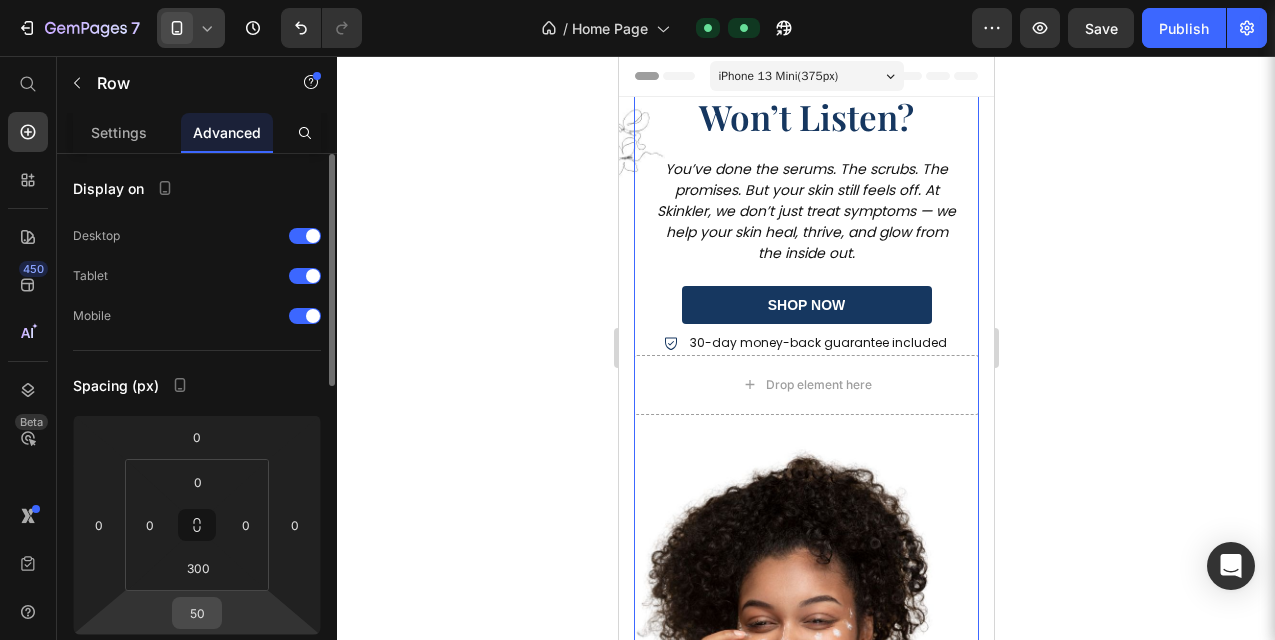click on "50" at bounding box center (197, 613) 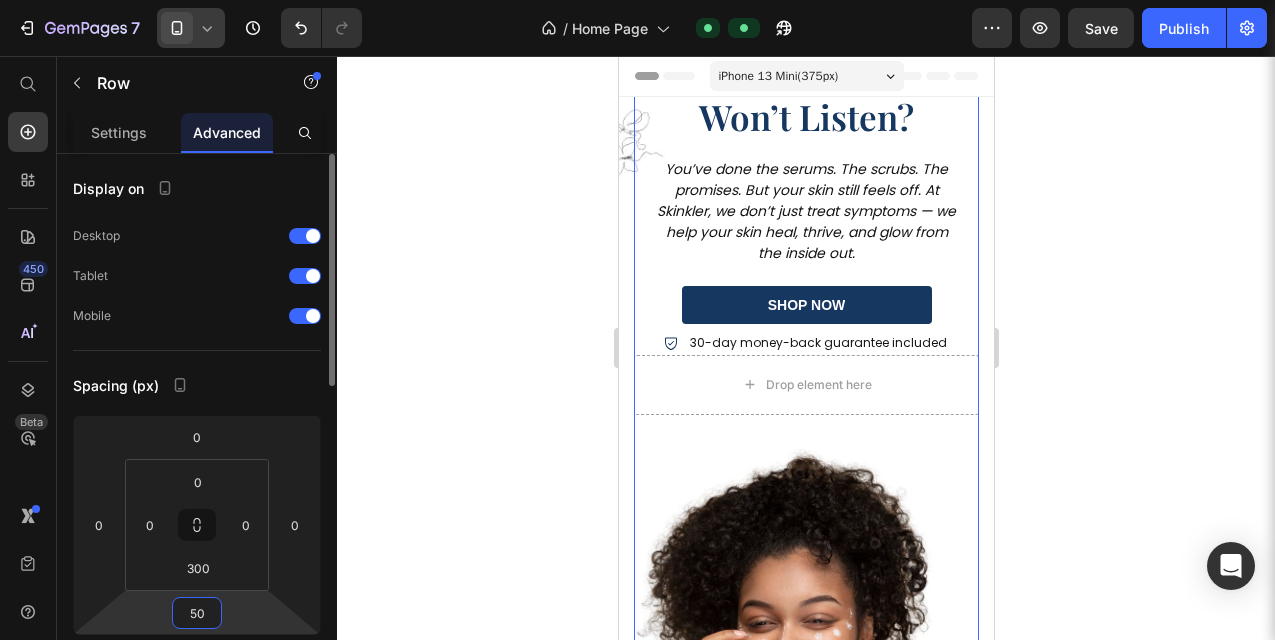 click on "50" at bounding box center [197, 613] 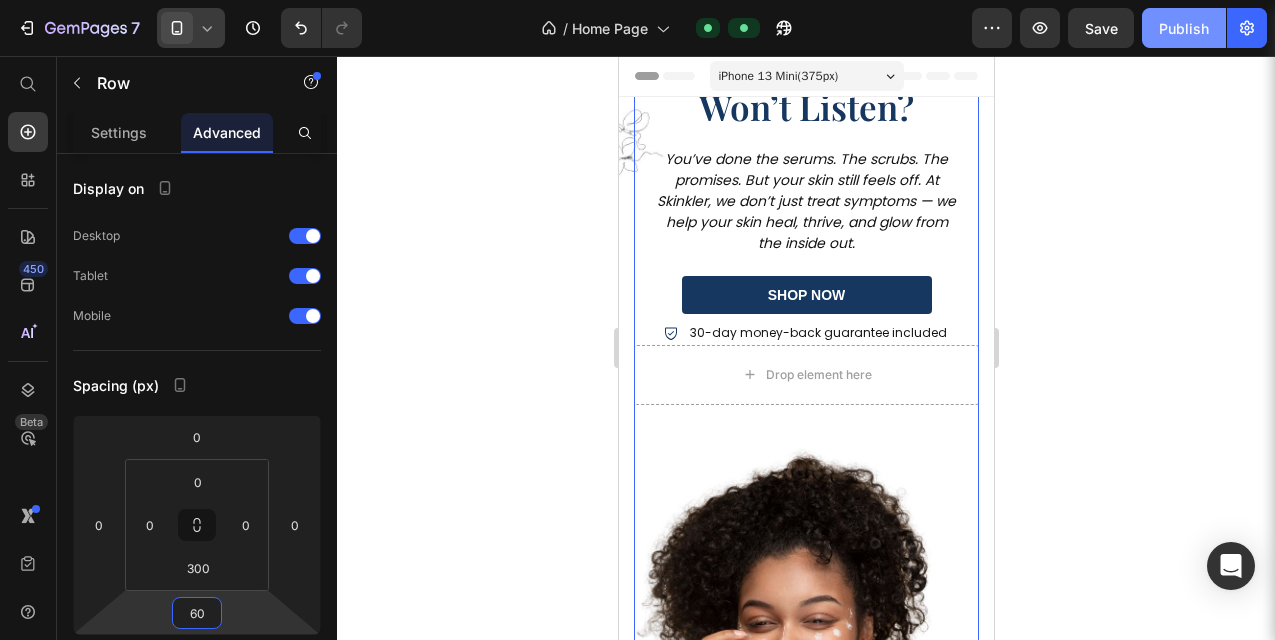 click on "Publish" at bounding box center (1184, 28) 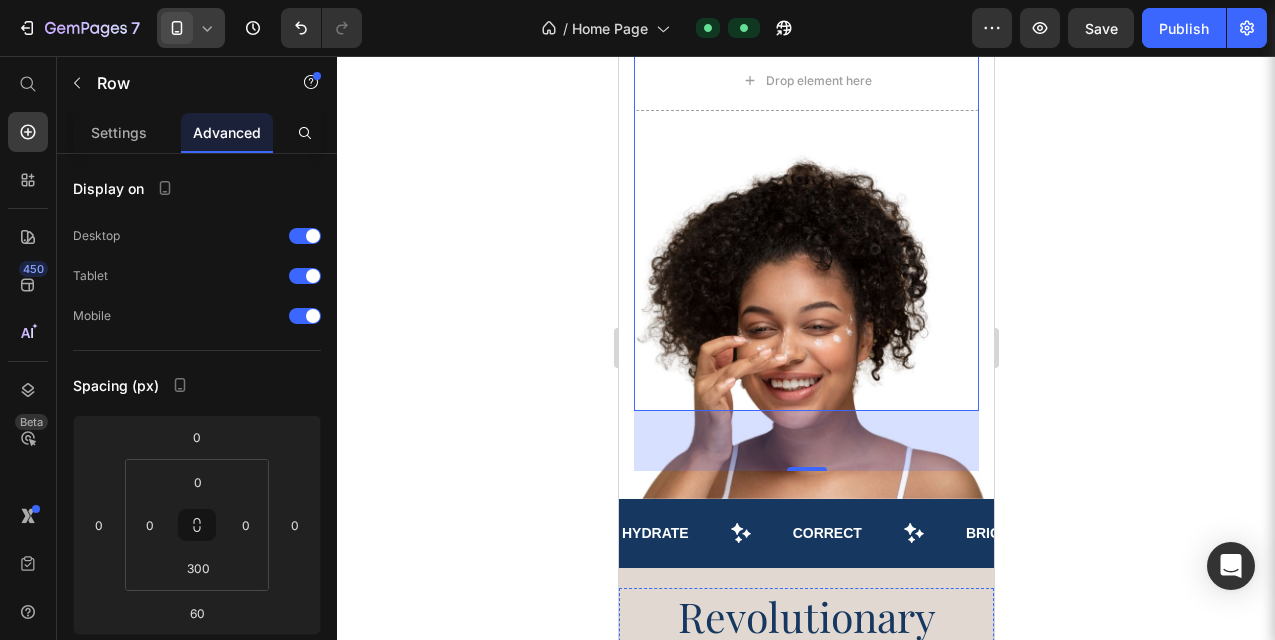 scroll, scrollTop: 0, scrollLeft: 0, axis: both 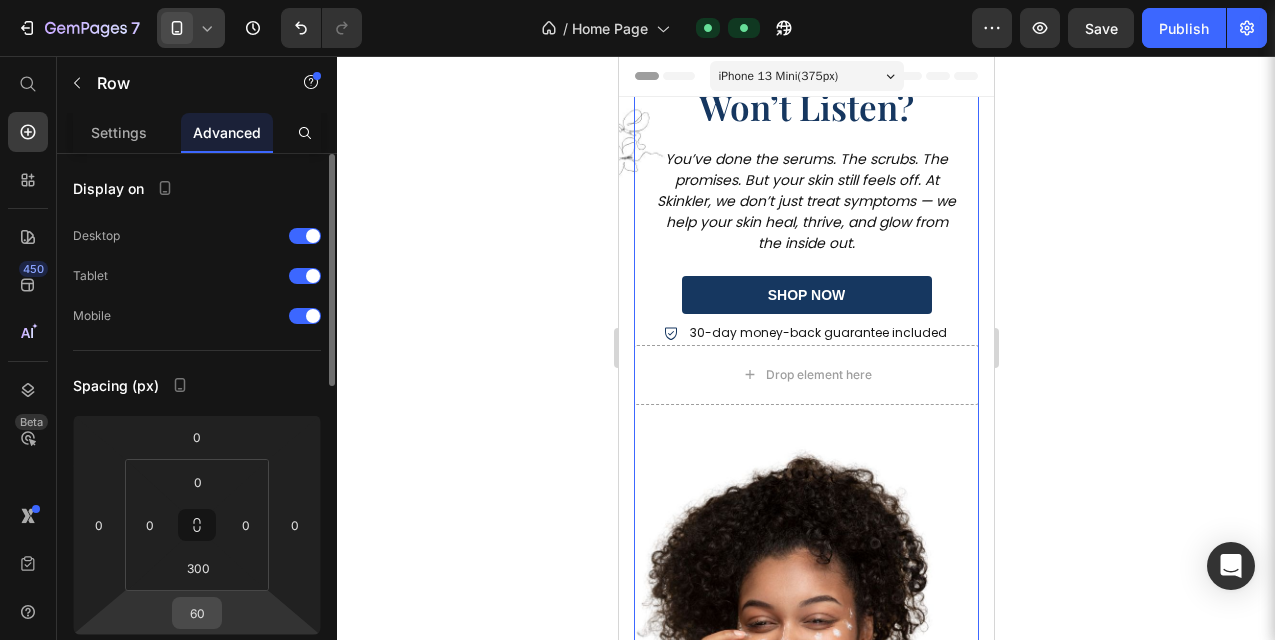 click on "60" at bounding box center (197, 613) 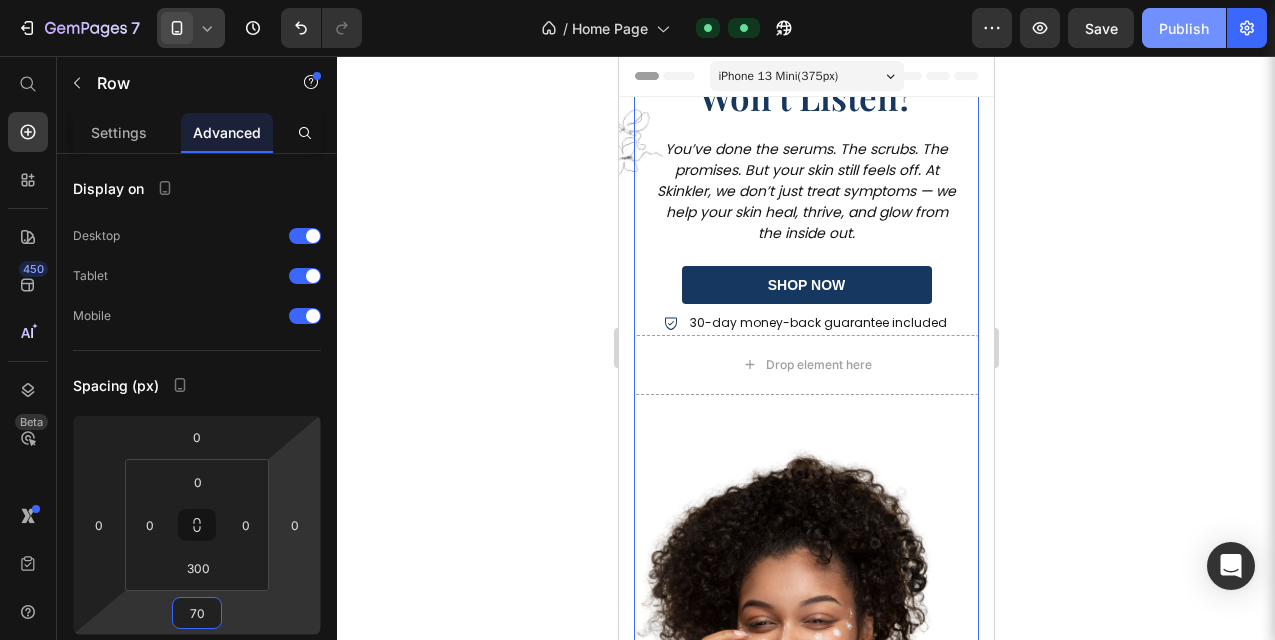 type on "70" 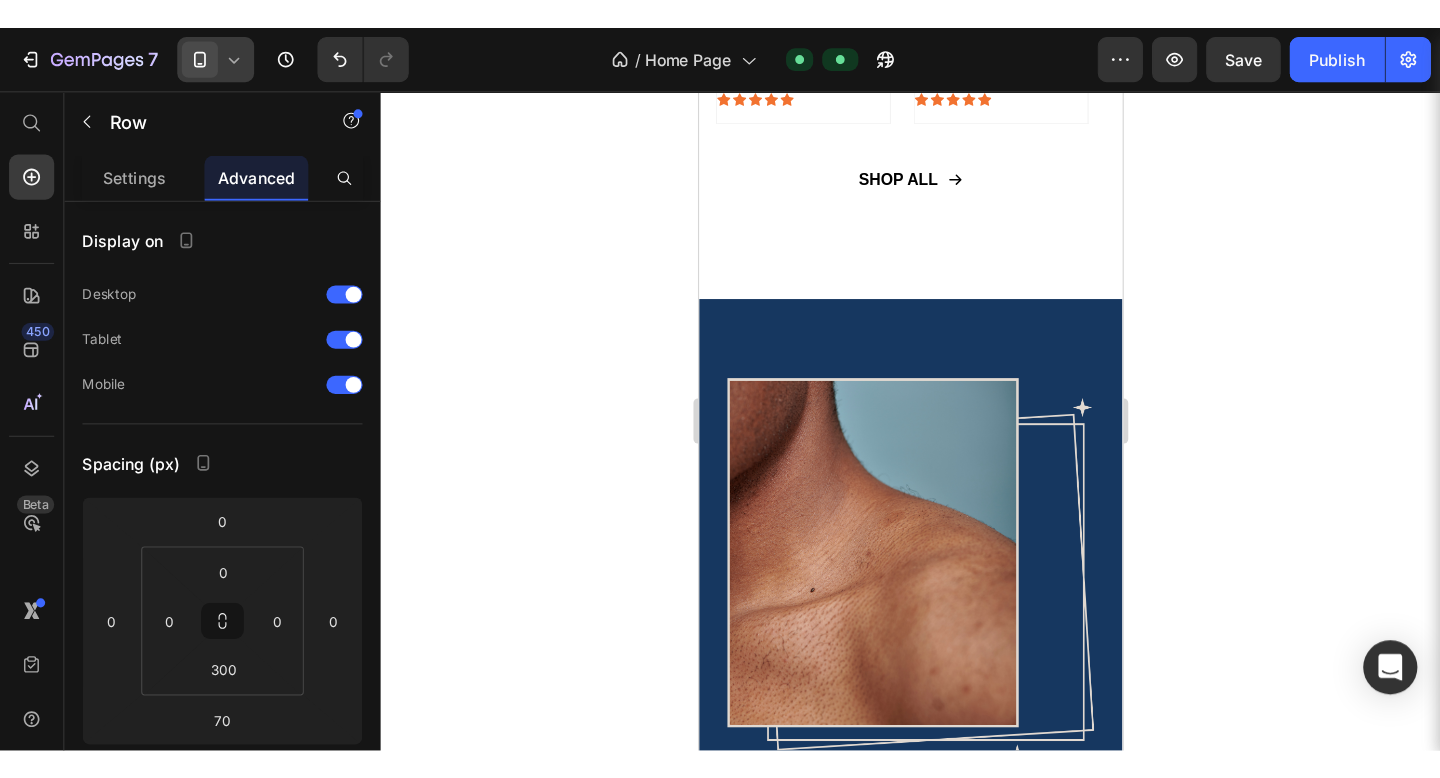 scroll, scrollTop: 2326, scrollLeft: 0, axis: vertical 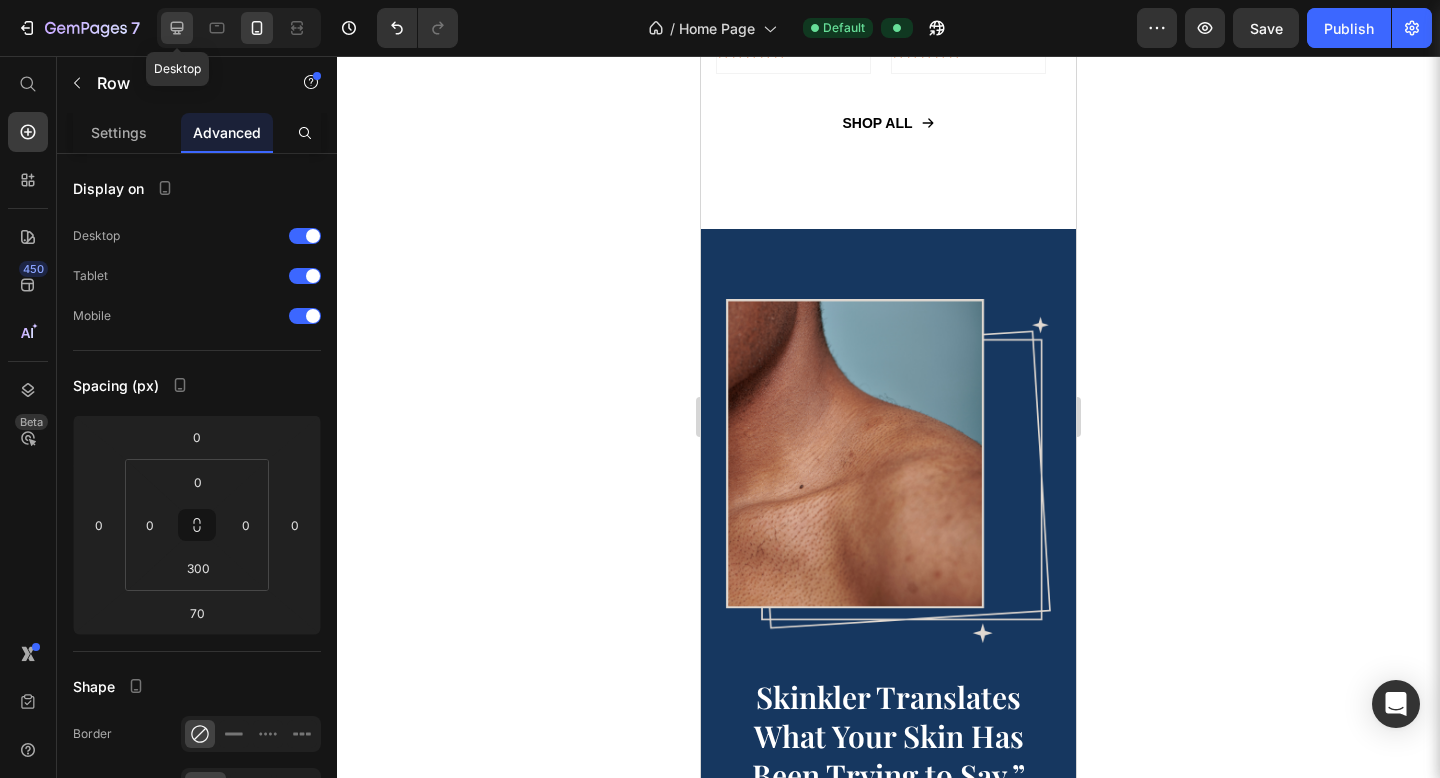 click 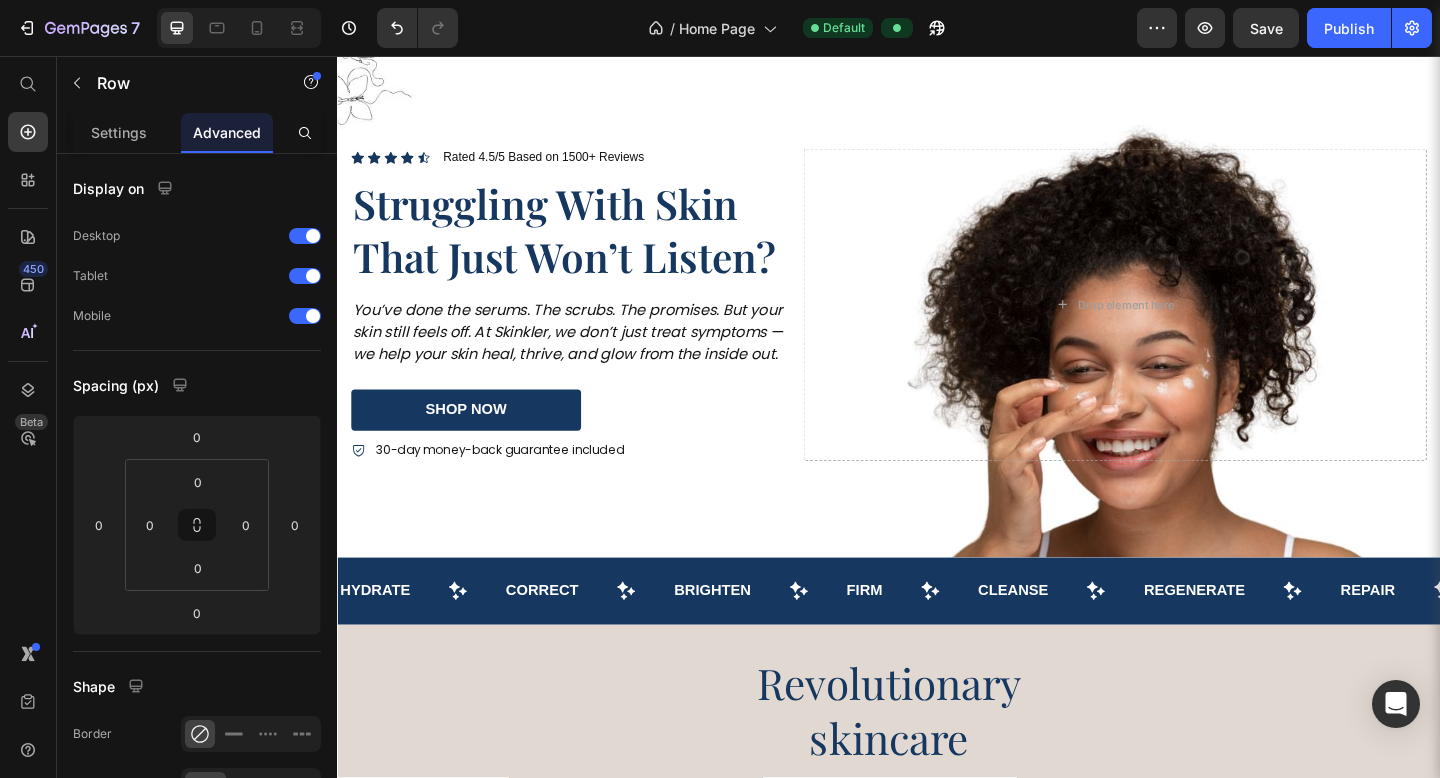scroll, scrollTop: 40, scrollLeft: 0, axis: vertical 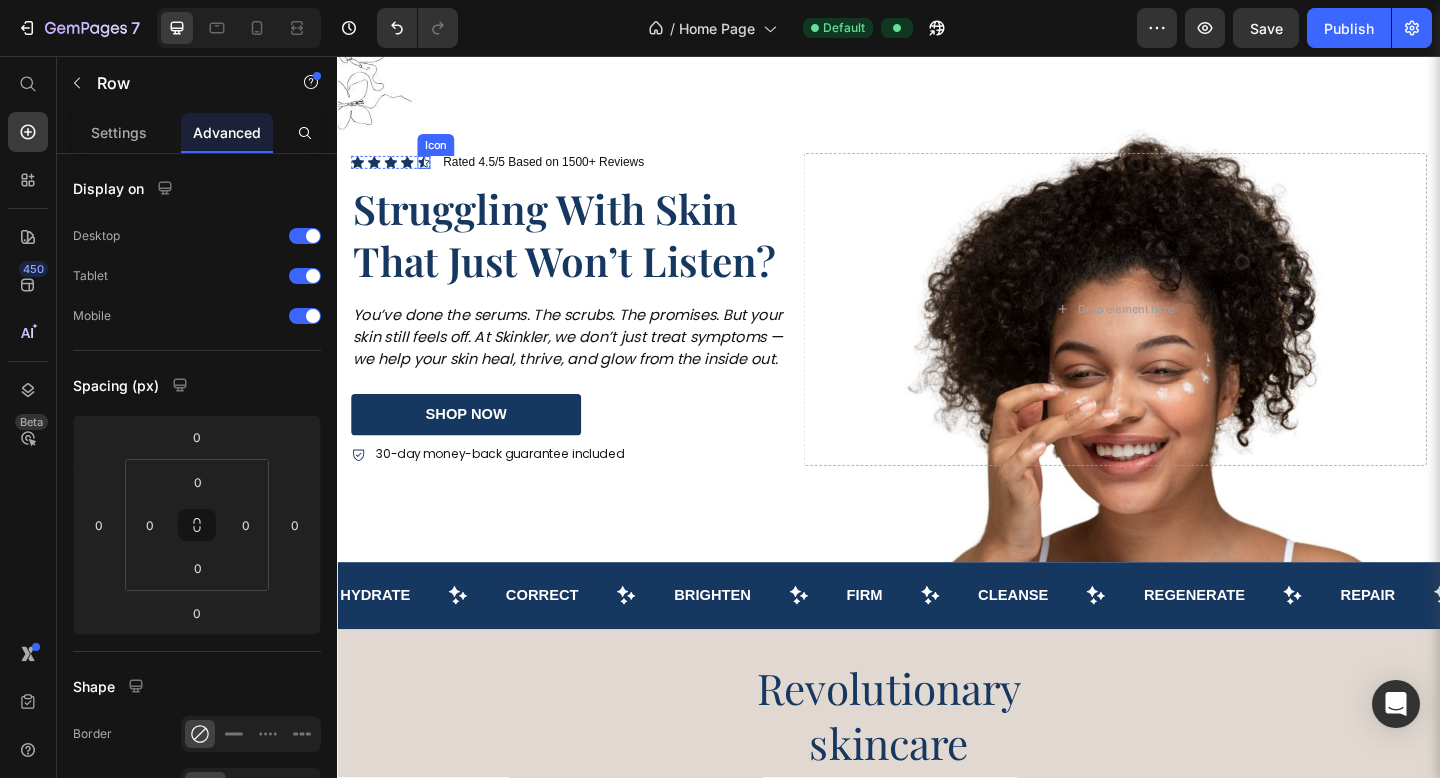 click 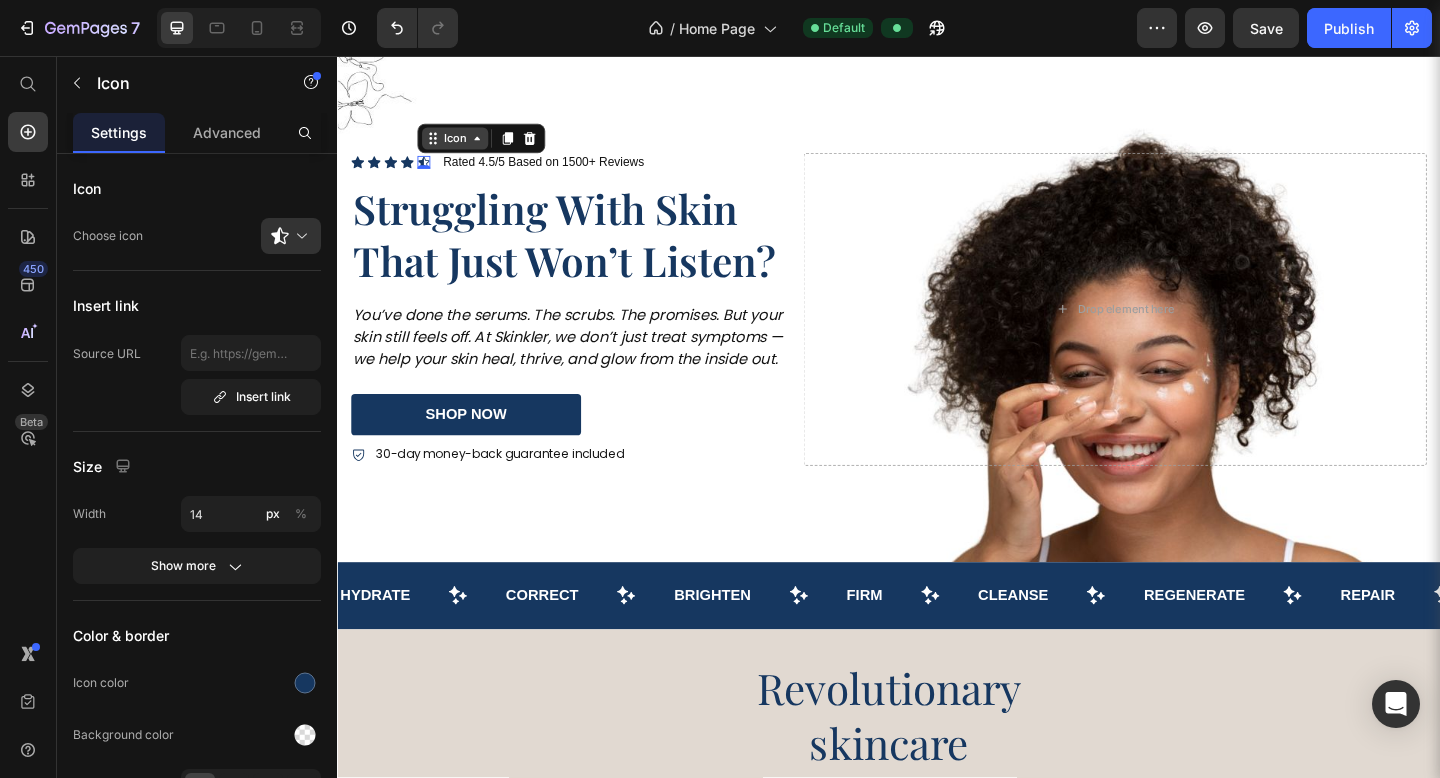 click on "Icon" at bounding box center (465, 146) 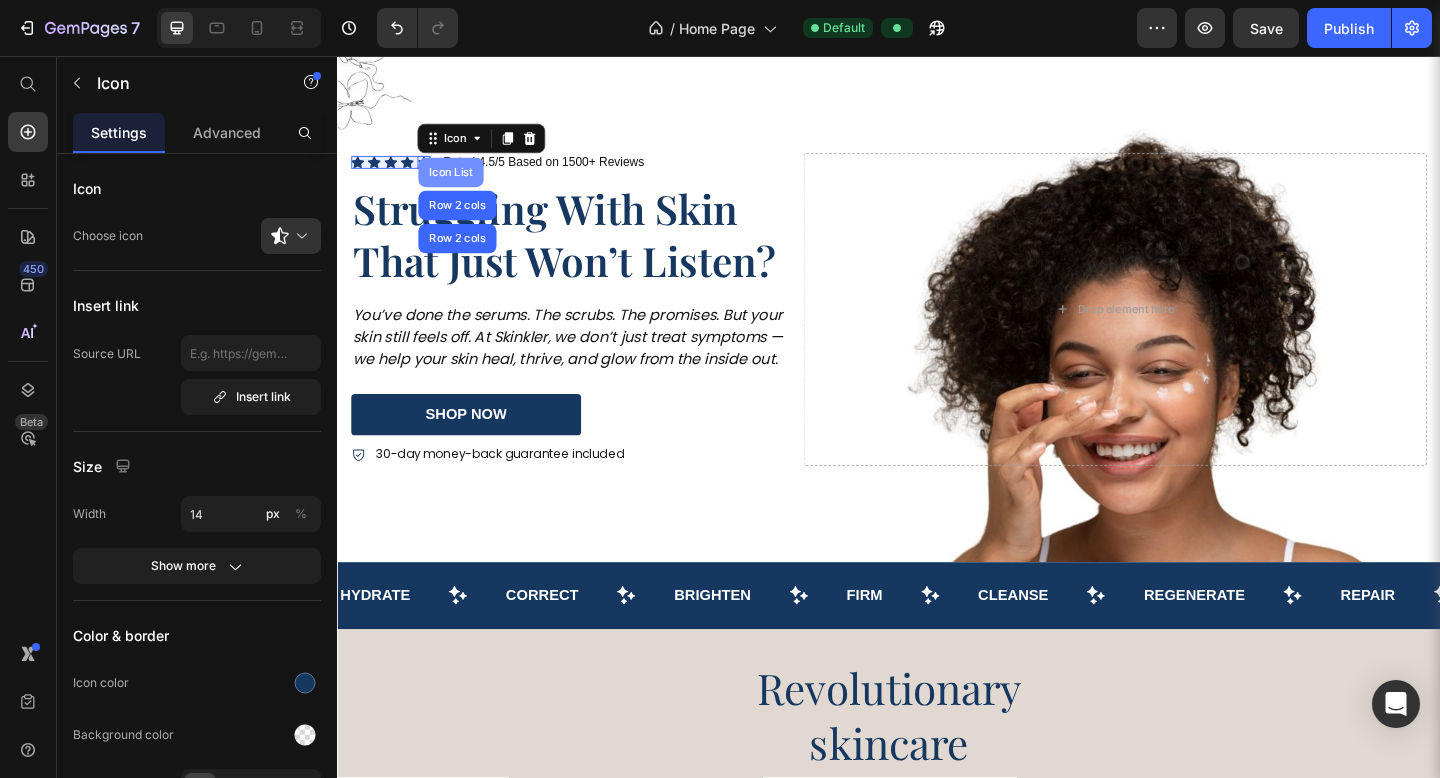 click on "Icon List" at bounding box center [460, 183] 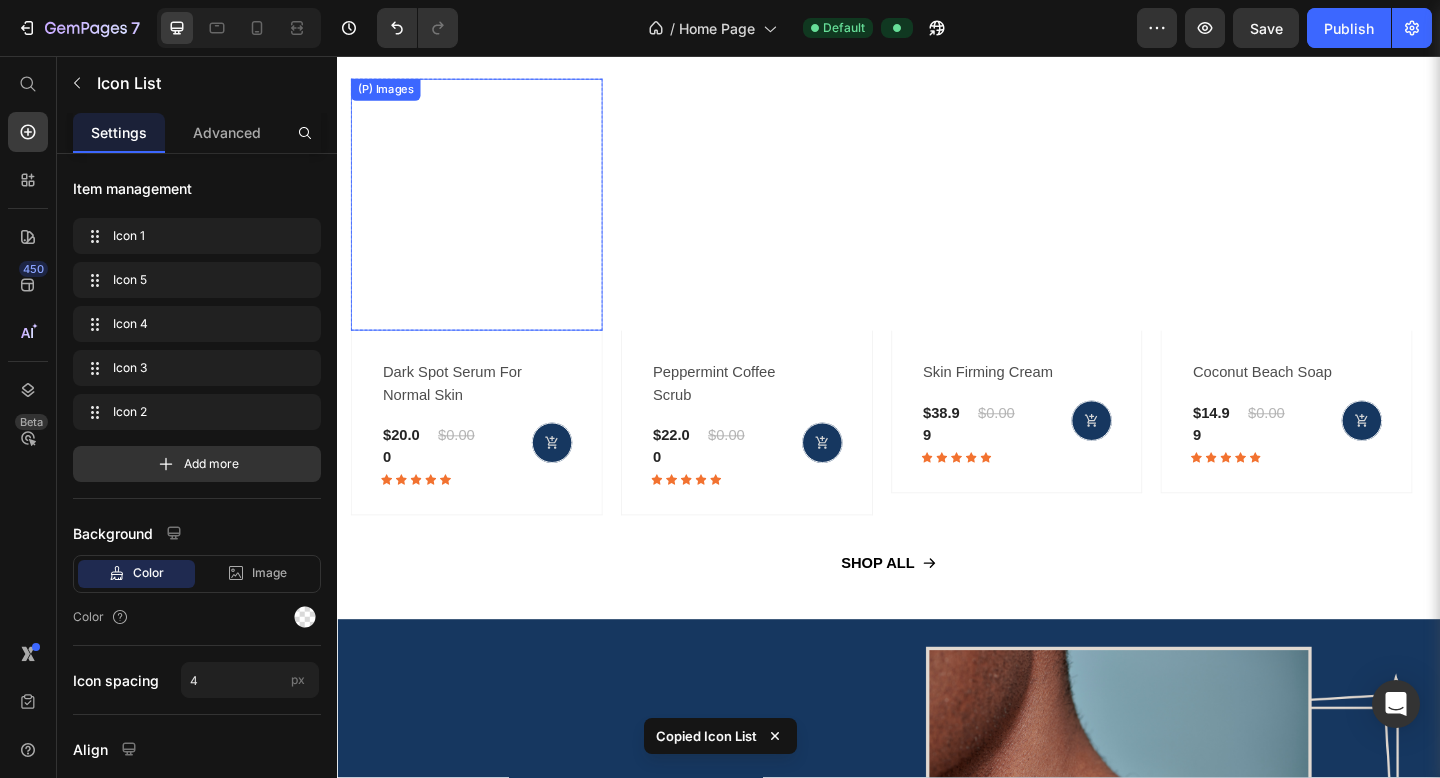 scroll, scrollTop: 1677, scrollLeft: 0, axis: vertical 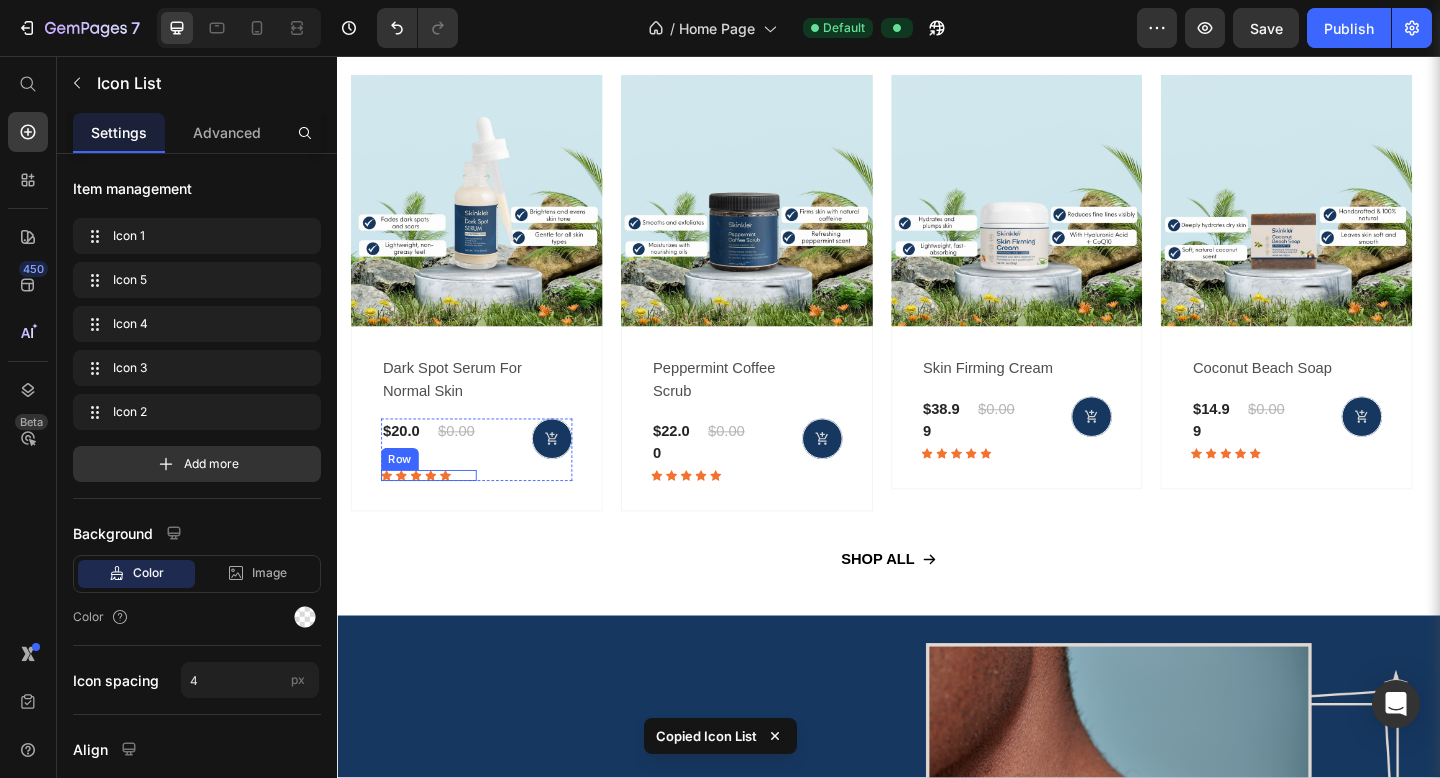 click on "Icon Icon Icon Icon Icon Row" at bounding box center [437, 513] 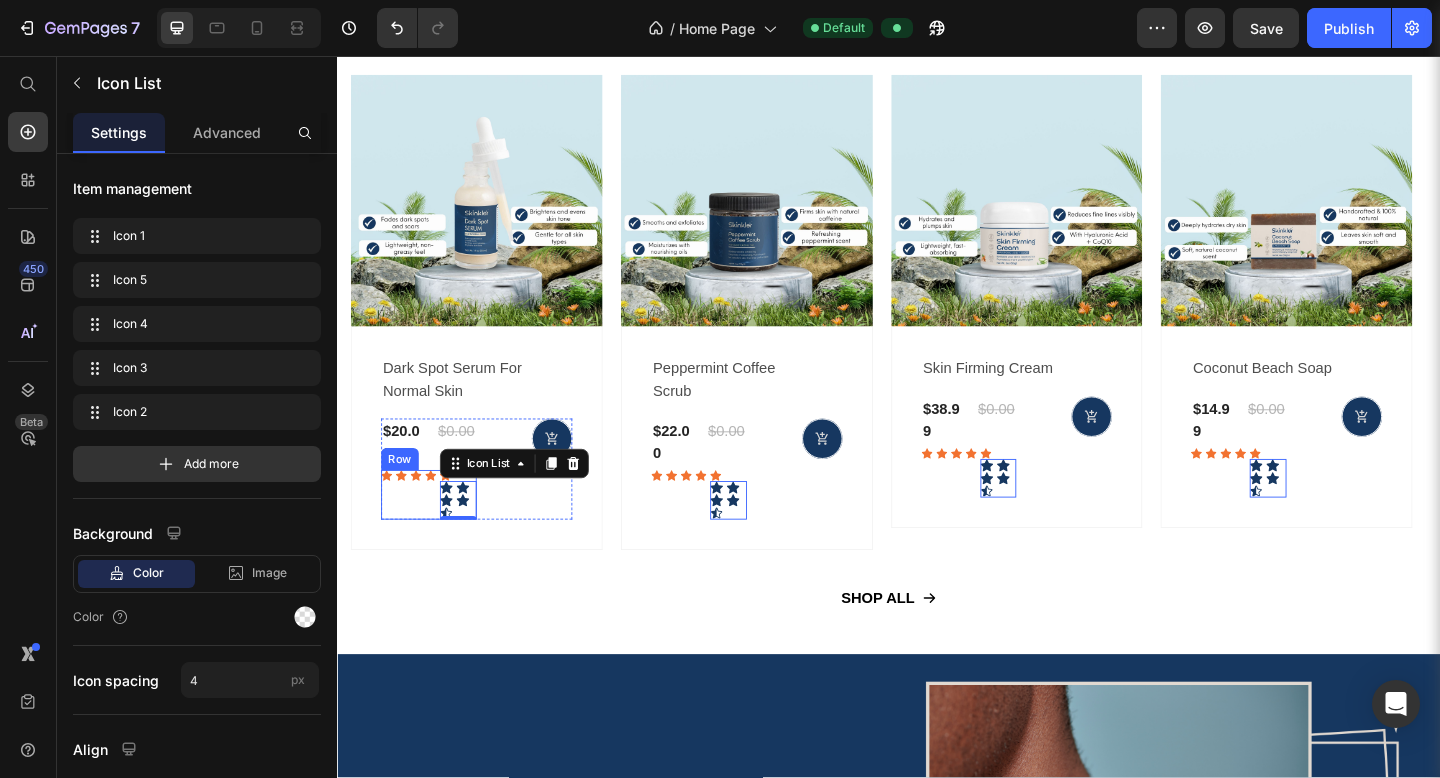 click on "Icon" at bounding box center [423, 534] 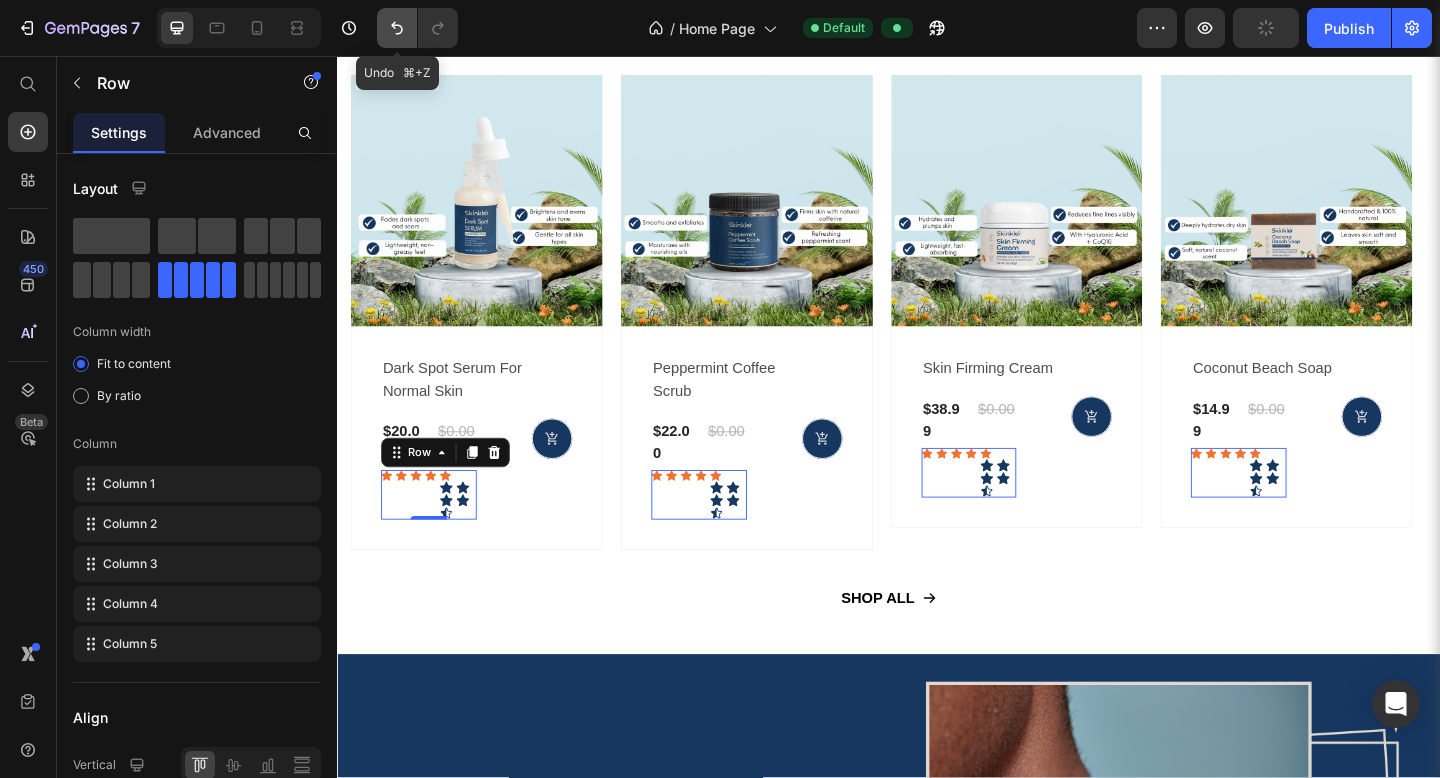 click 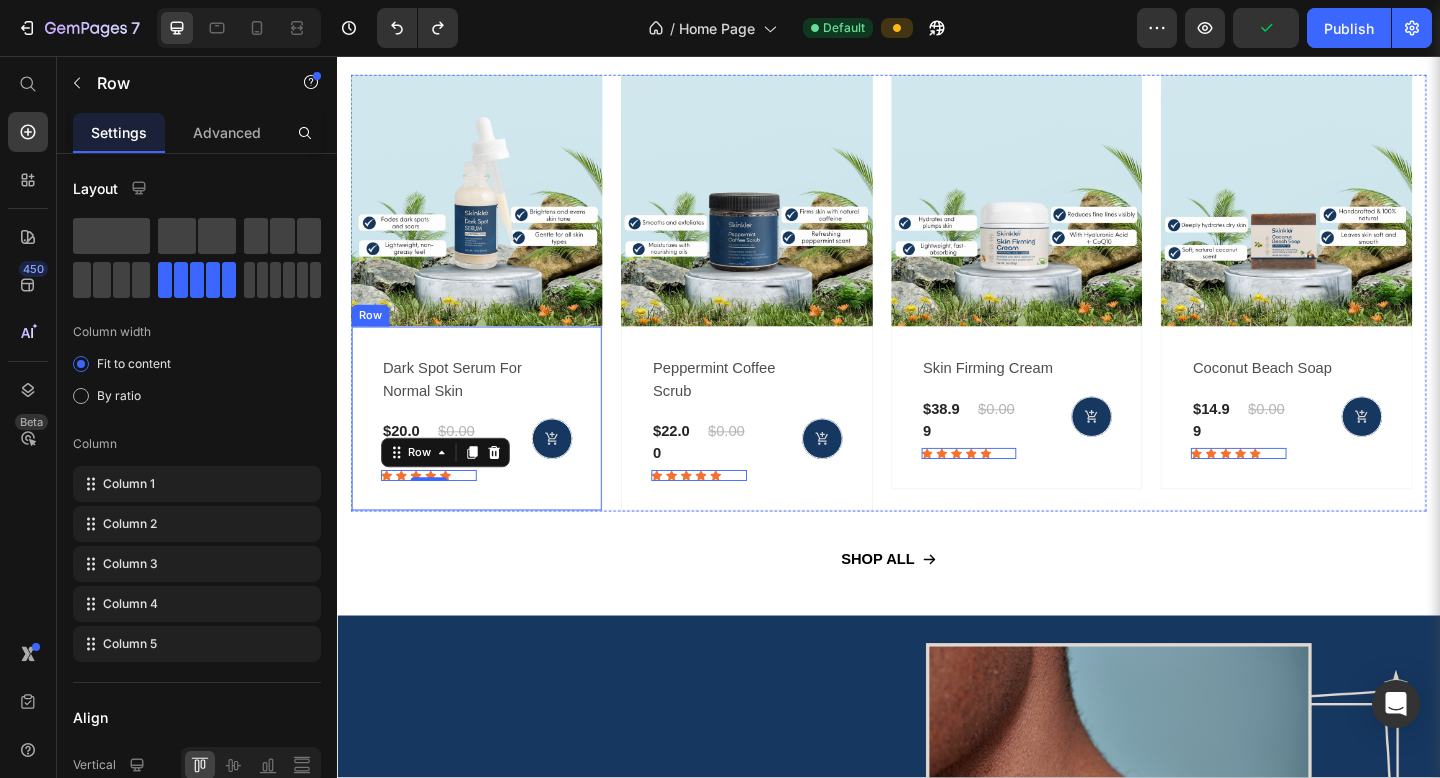 click on "Dark Spot Serum for Normal Skin (P) Title $20.00 (P) Price $0.00 (P) Price Row Icon Icon Icon Icon Icon Row   0 (P) Cart Button Row Row" at bounding box center (489, 451) 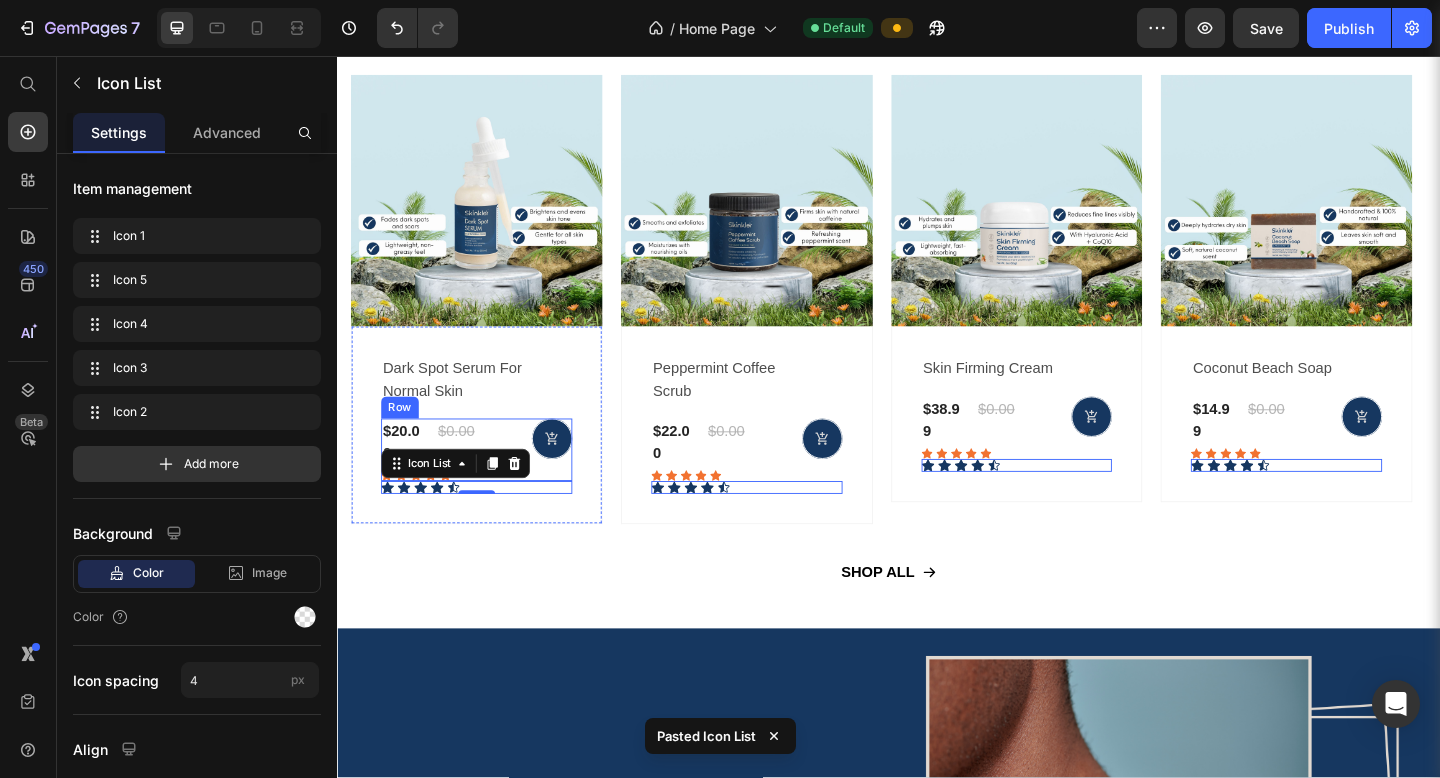 click on "(P) Cart Button" at bounding box center [541, 485] 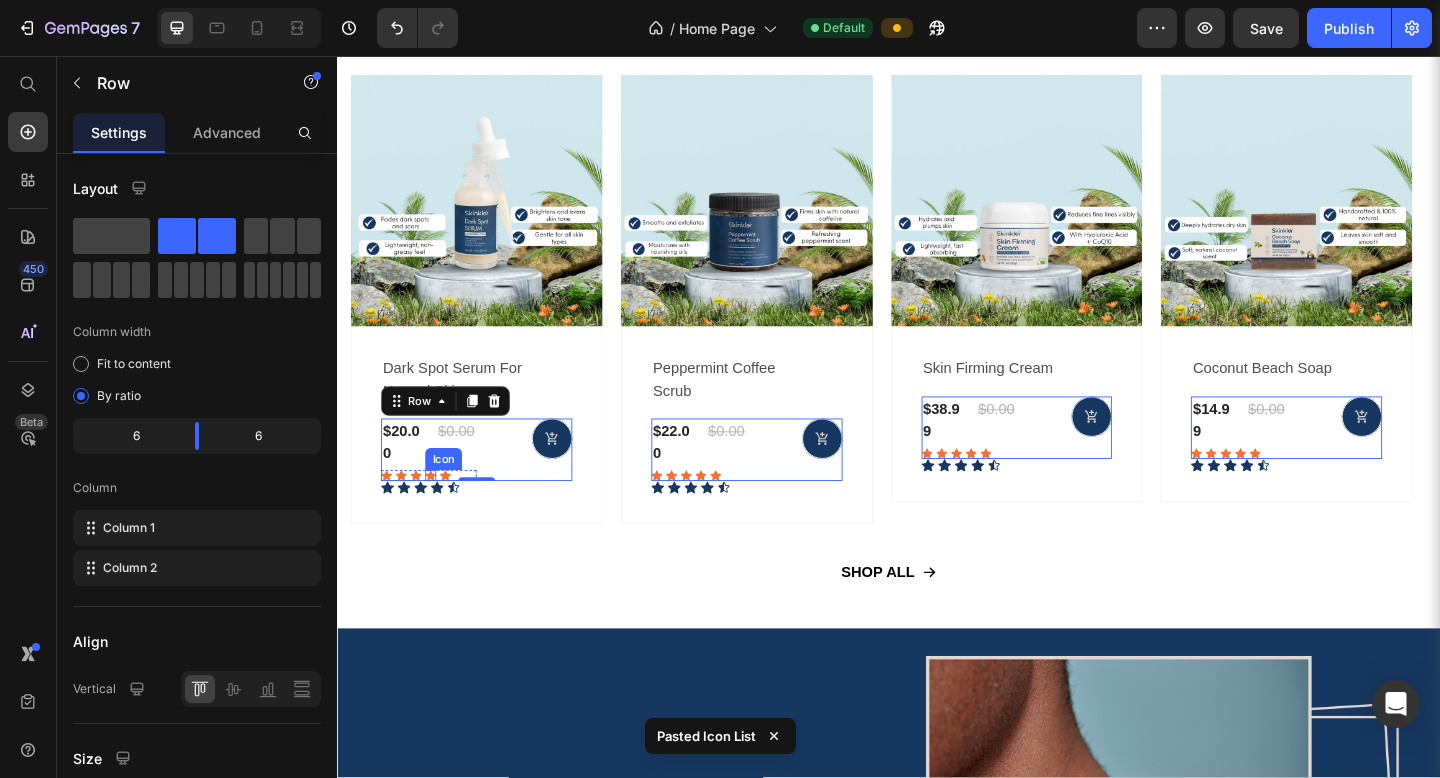 click 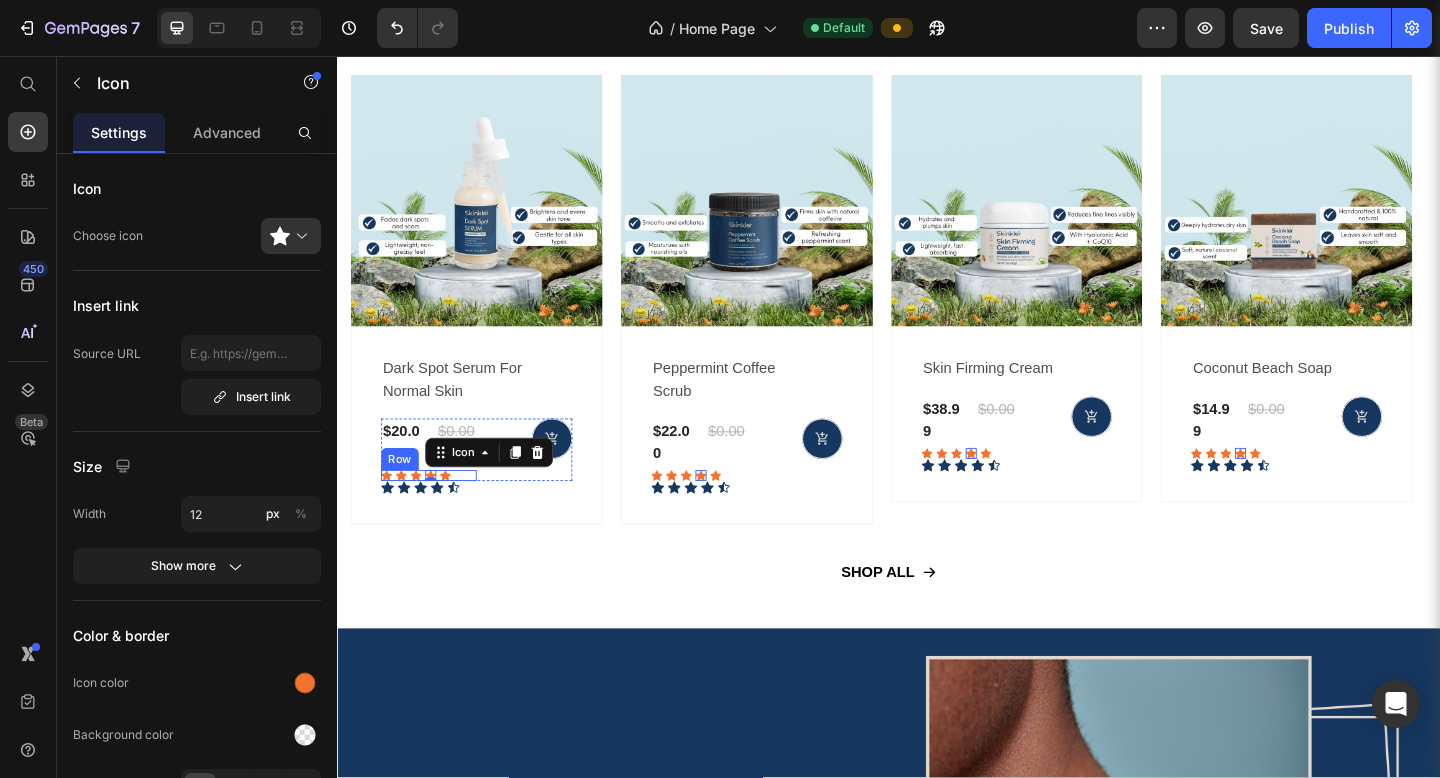 click on "Icon Icon Icon Icon   0 Icon Row" at bounding box center [437, 513] 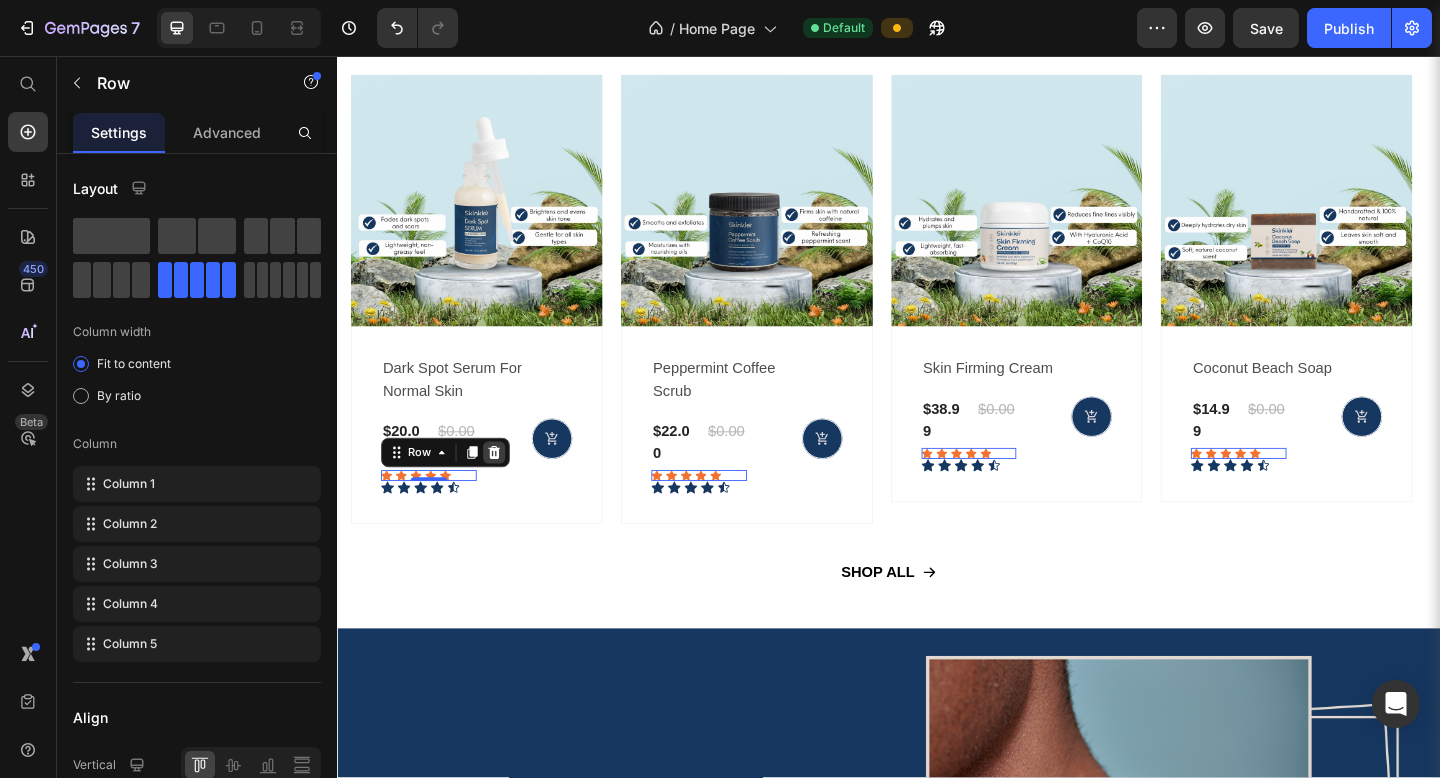 click 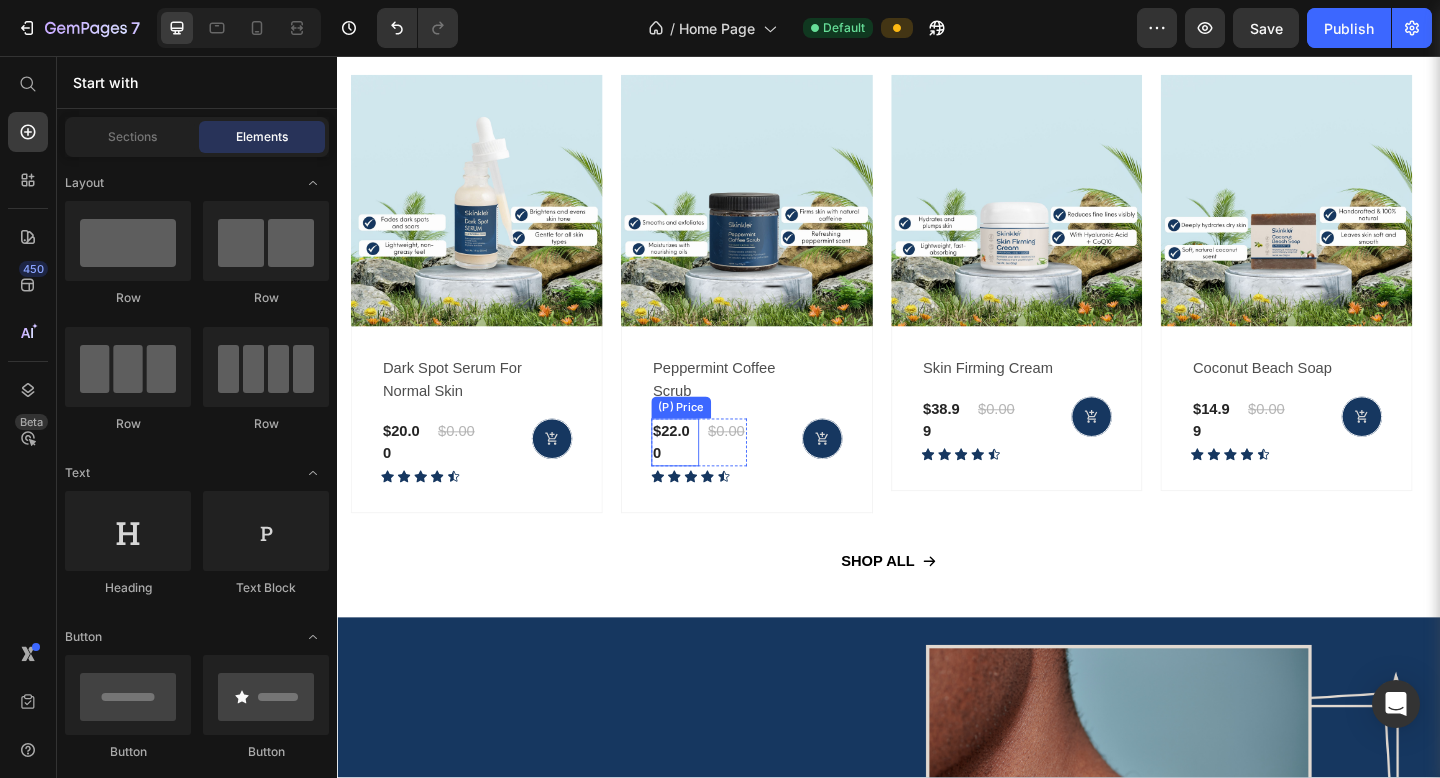 click on "$22.00" at bounding box center [705, 477] 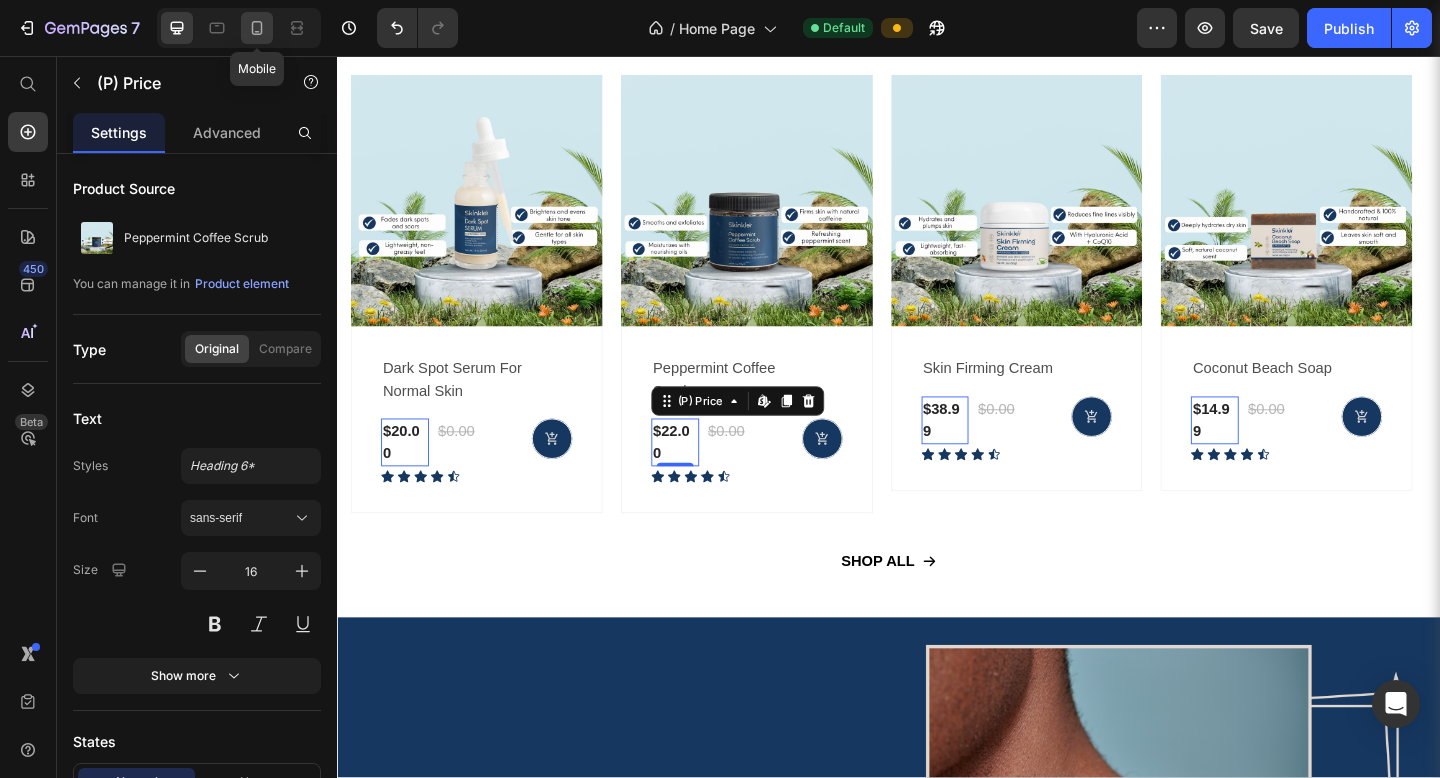 click 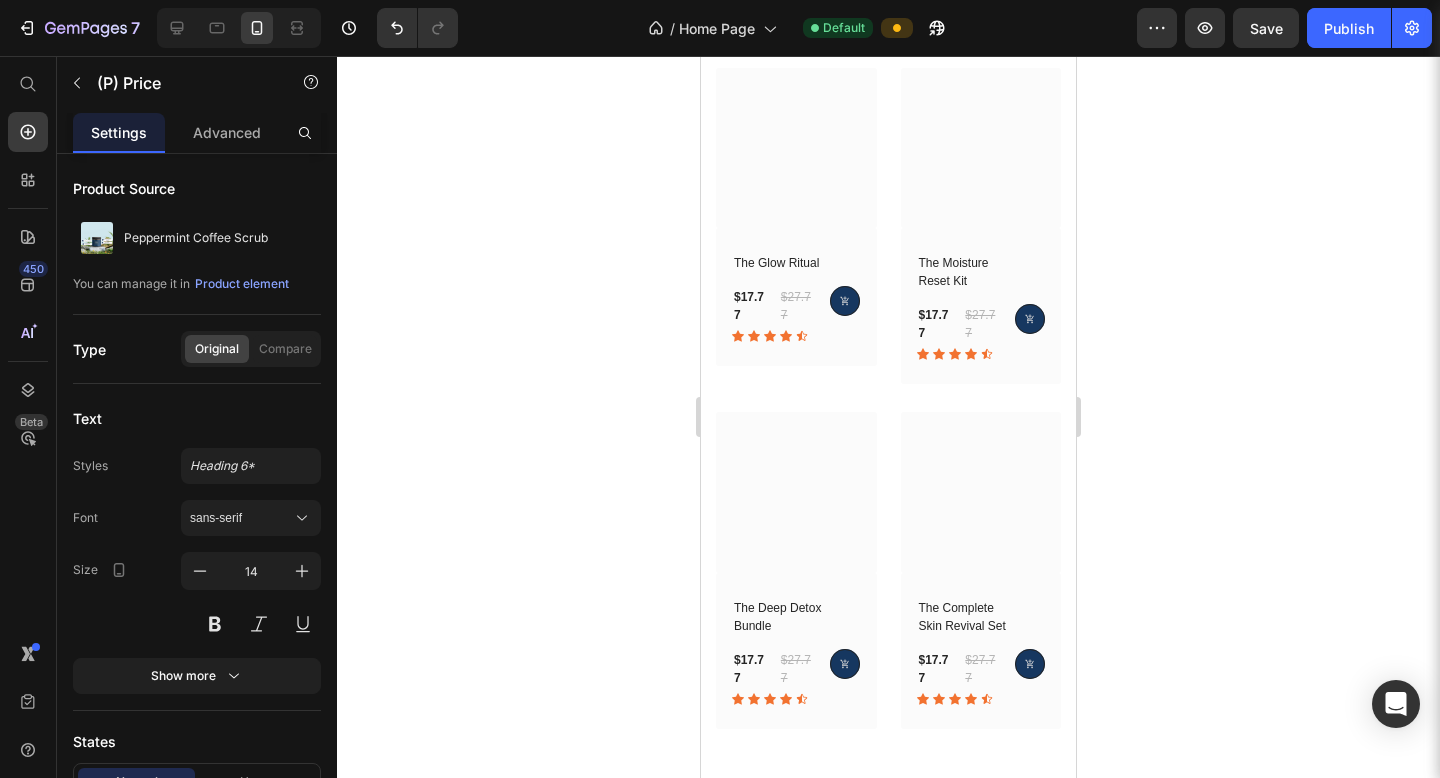 scroll, scrollTop: 5635, scrollLeft: 0, axis: vertical 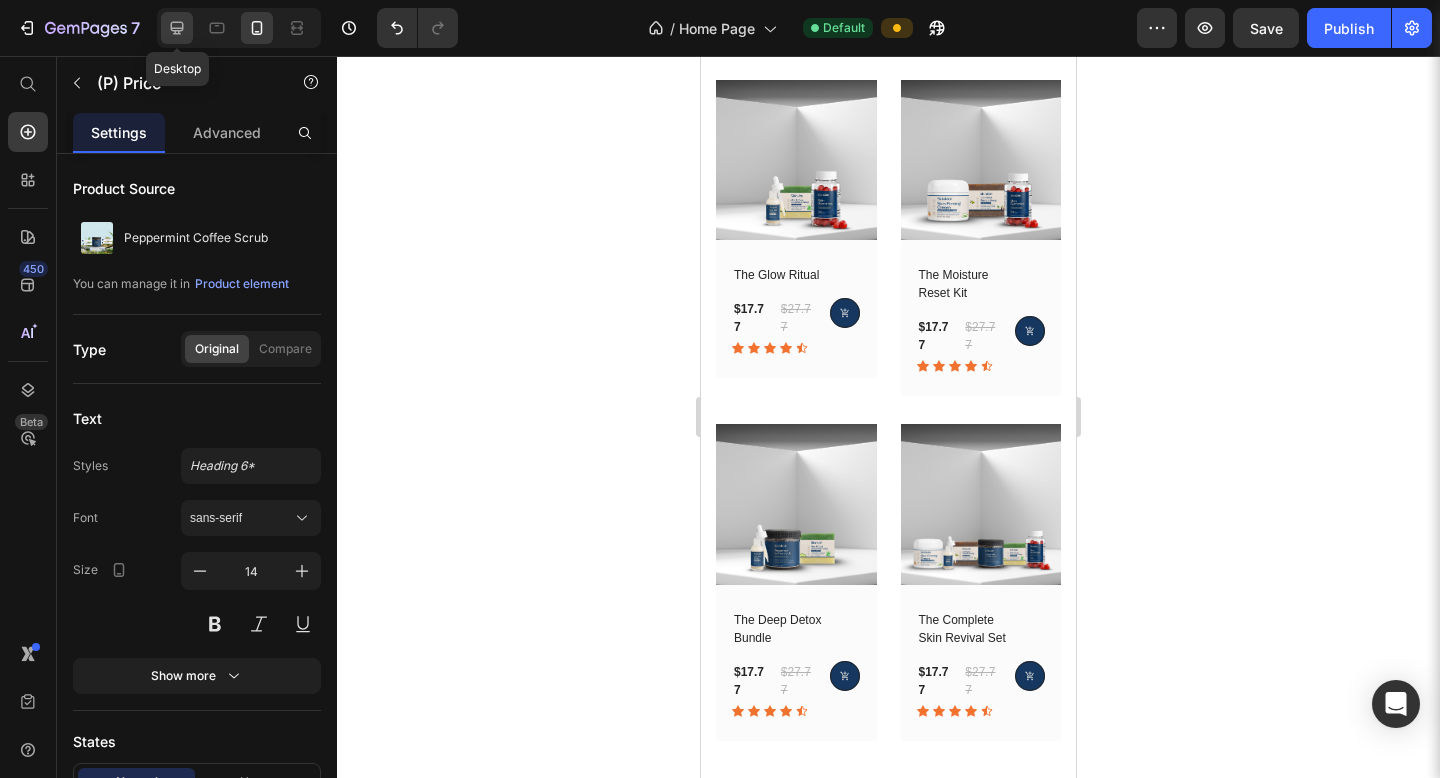 click 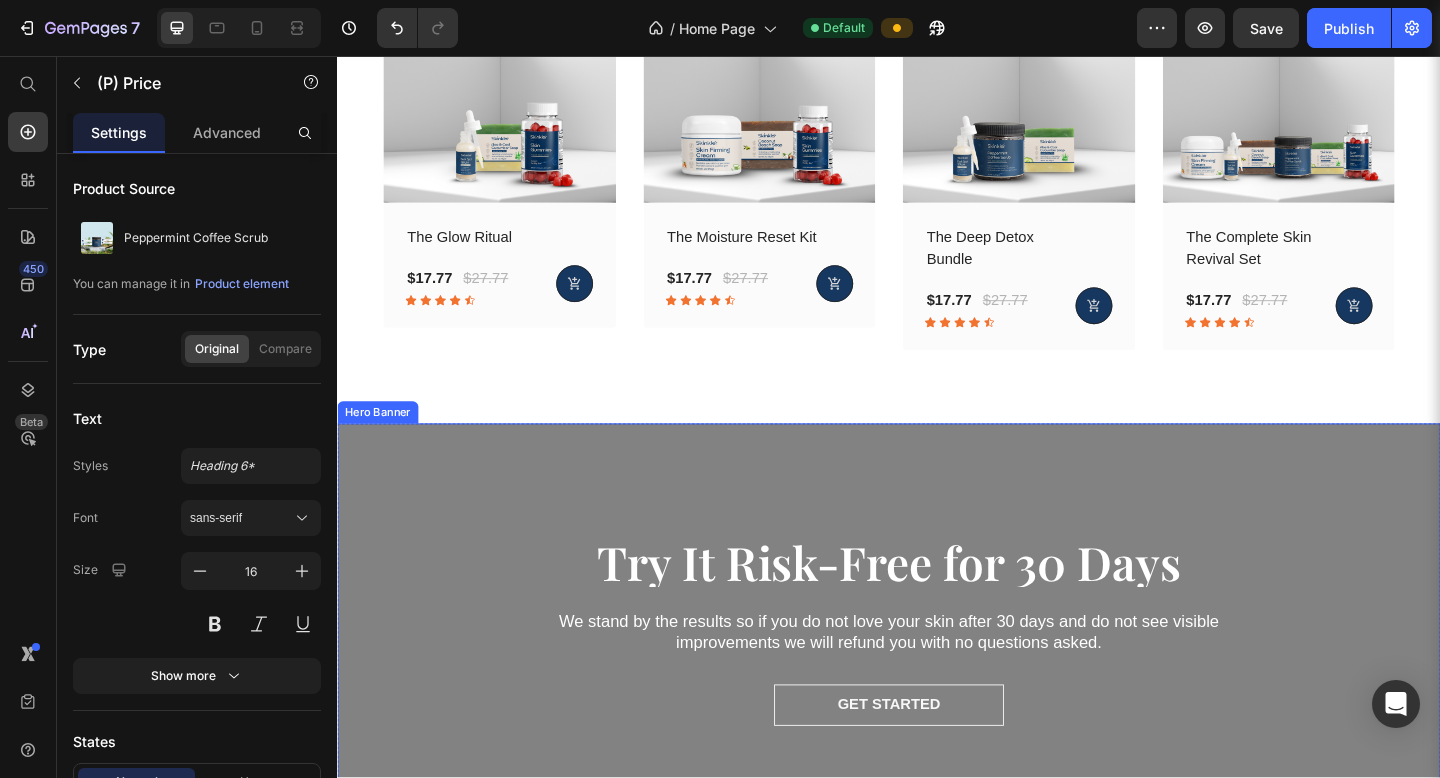 scroll, scrollTop: 5360, scrollLeft: 0, axis: vertical 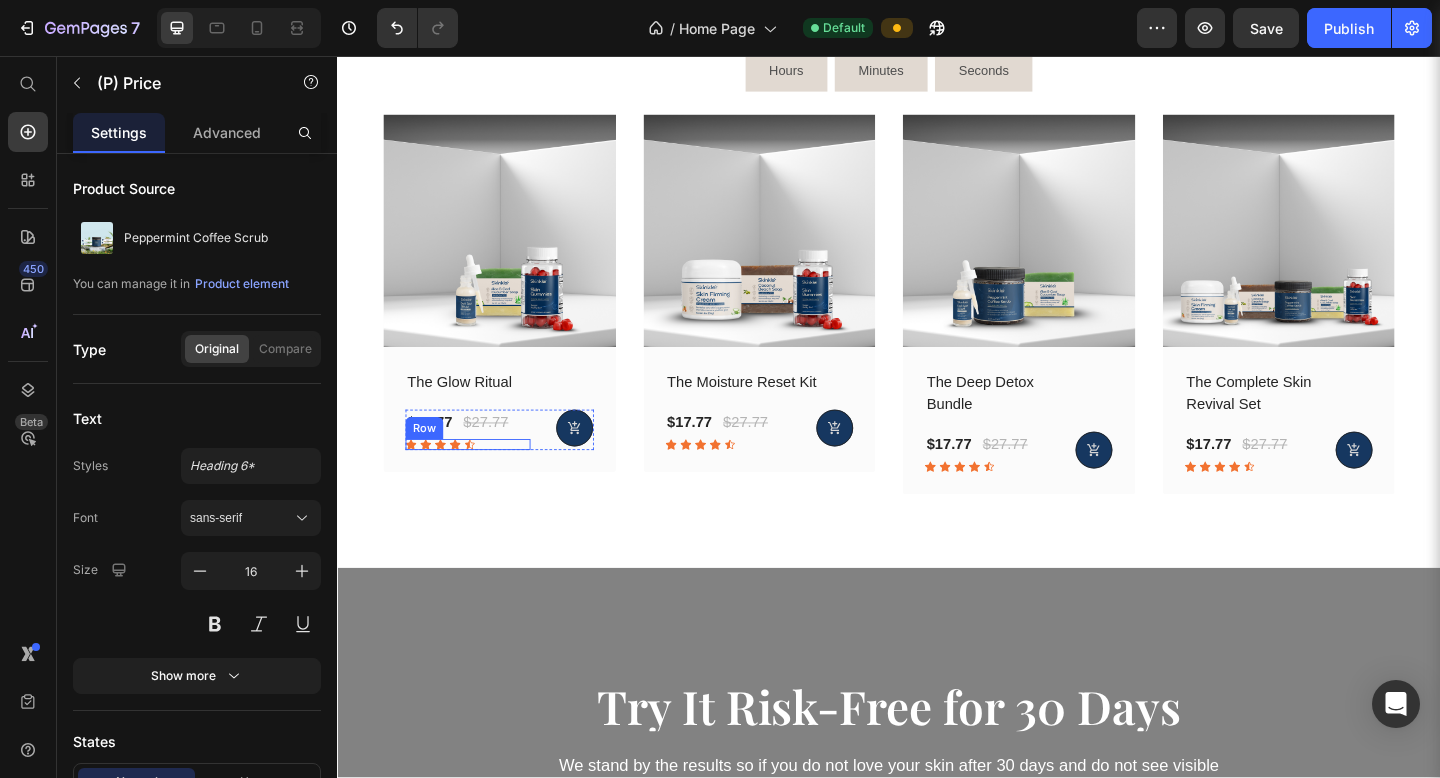 click on "Icon Icon Icon Icon
Icon Row" at bounding box center [479, 479] 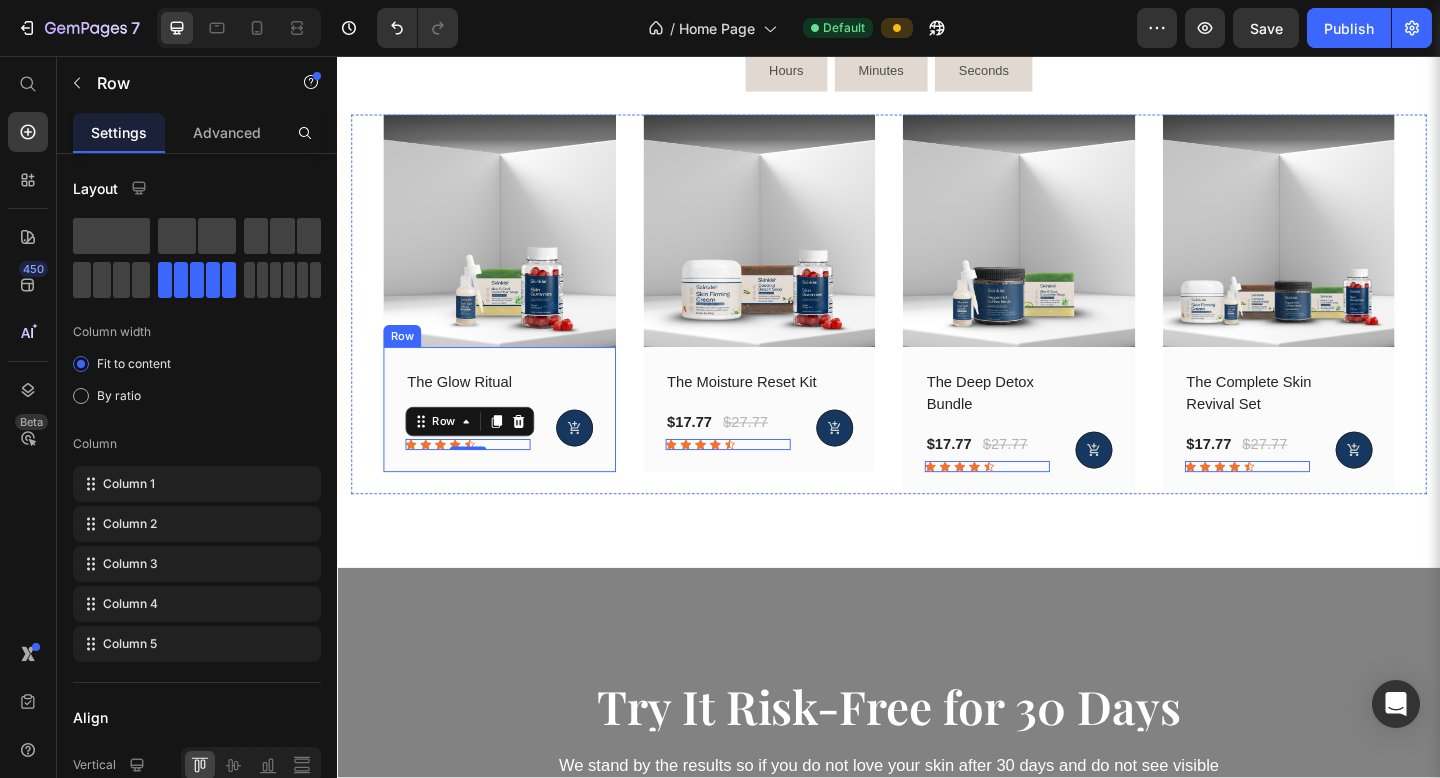 click on "The Glow Ritual (P) Title $17.77 (P) Price $27.77 (P) Price Row Icon Icon Icon Icon
Icon Row   0 (P) Cart Button Row Row" at bounding box center [513, 441] 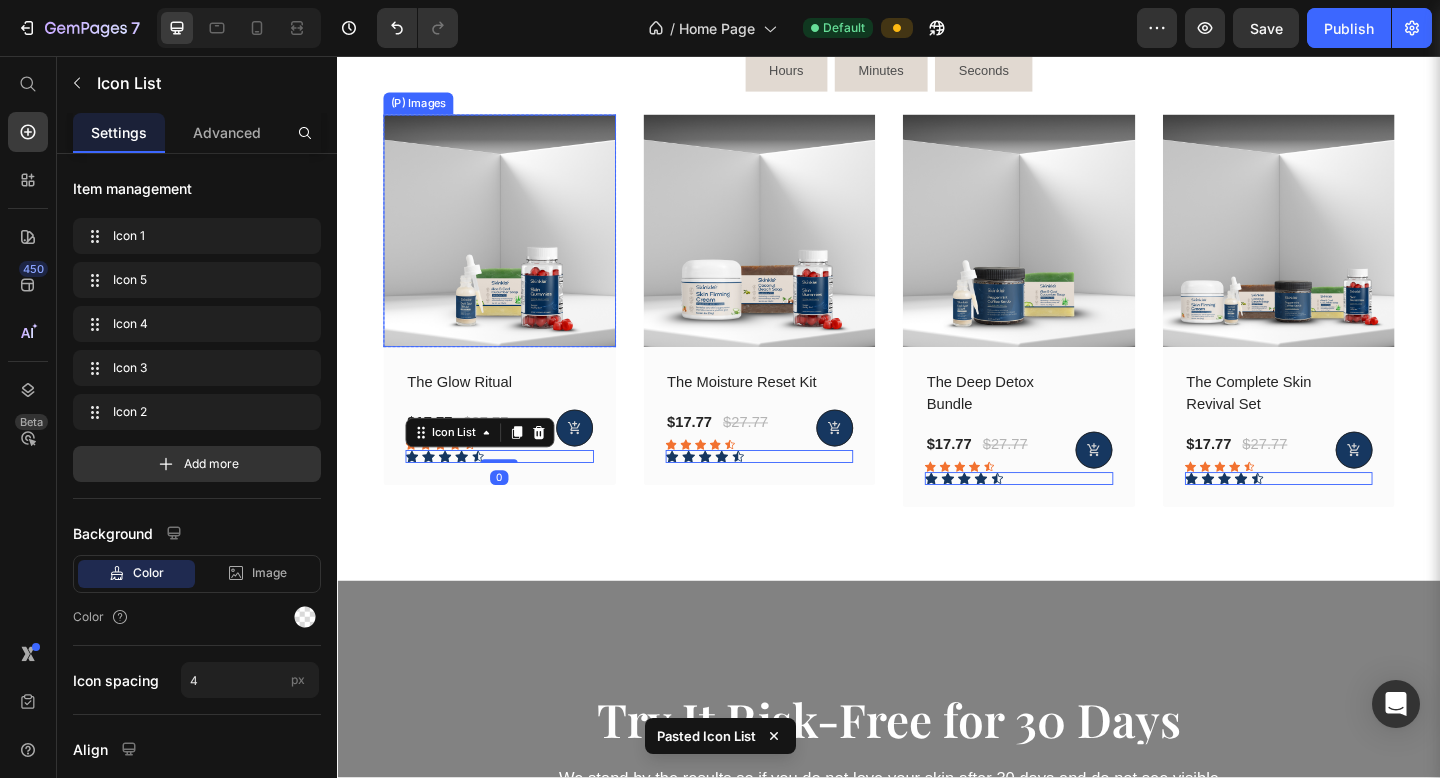click at bounding box center (513, 246) 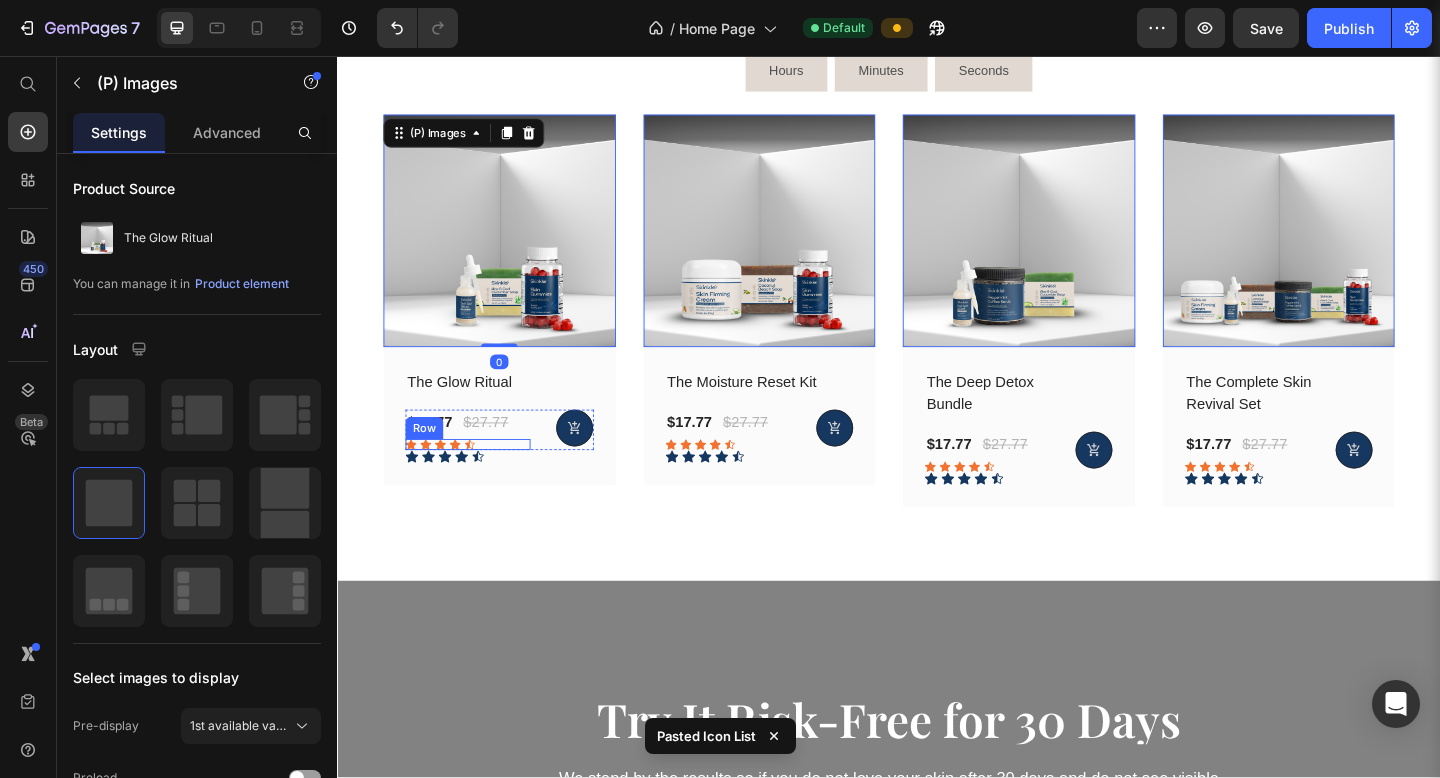 click on "Icon Icon Icon Icon
Icon Row" at bounding box center (479, 479) 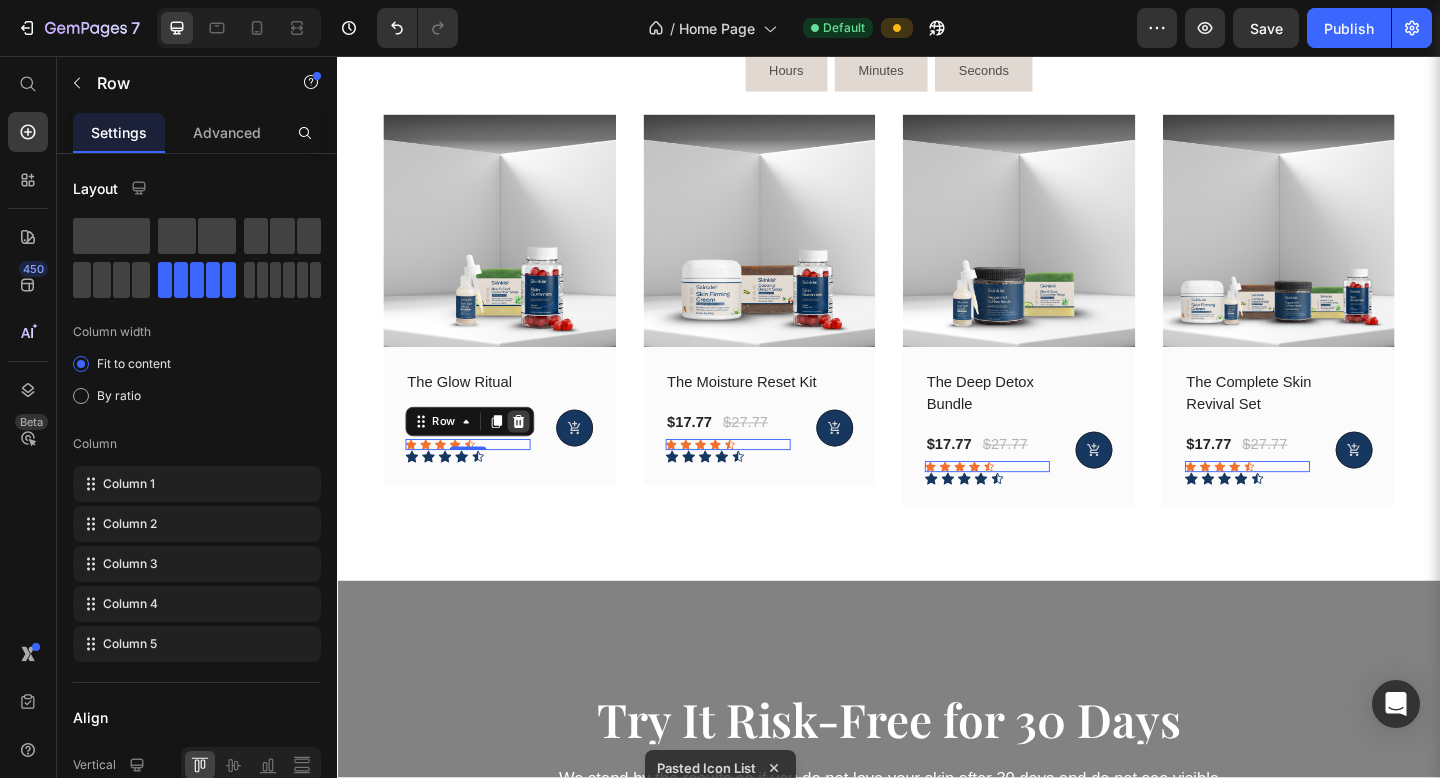 click 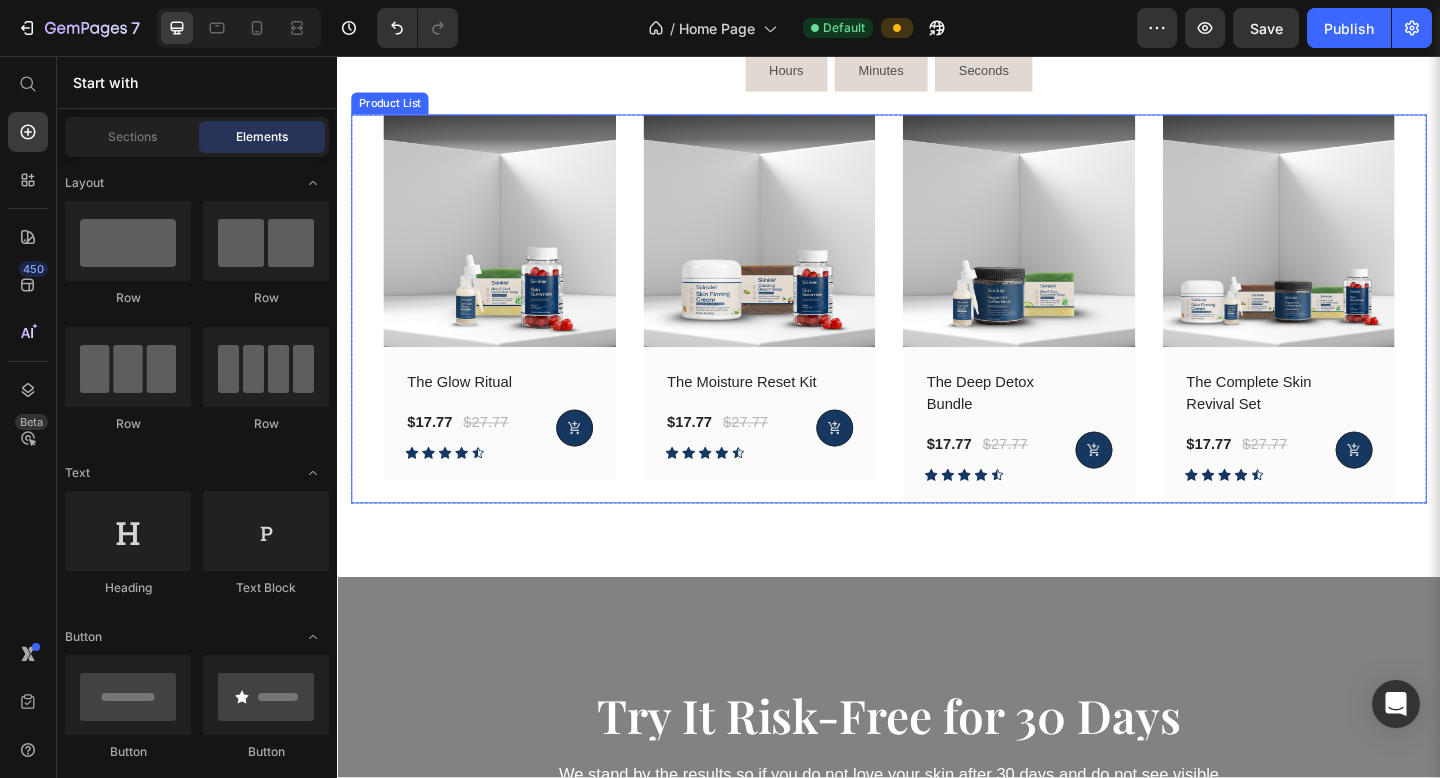 click on "(P) Images Row The Glow Ritual (P) Title $17.77 (P) Price $27.77 (P) Price Row (P) Cart Button Row Icon Icon Icon Icon
Icon Icon List Row" at bounding box center [513, 331] 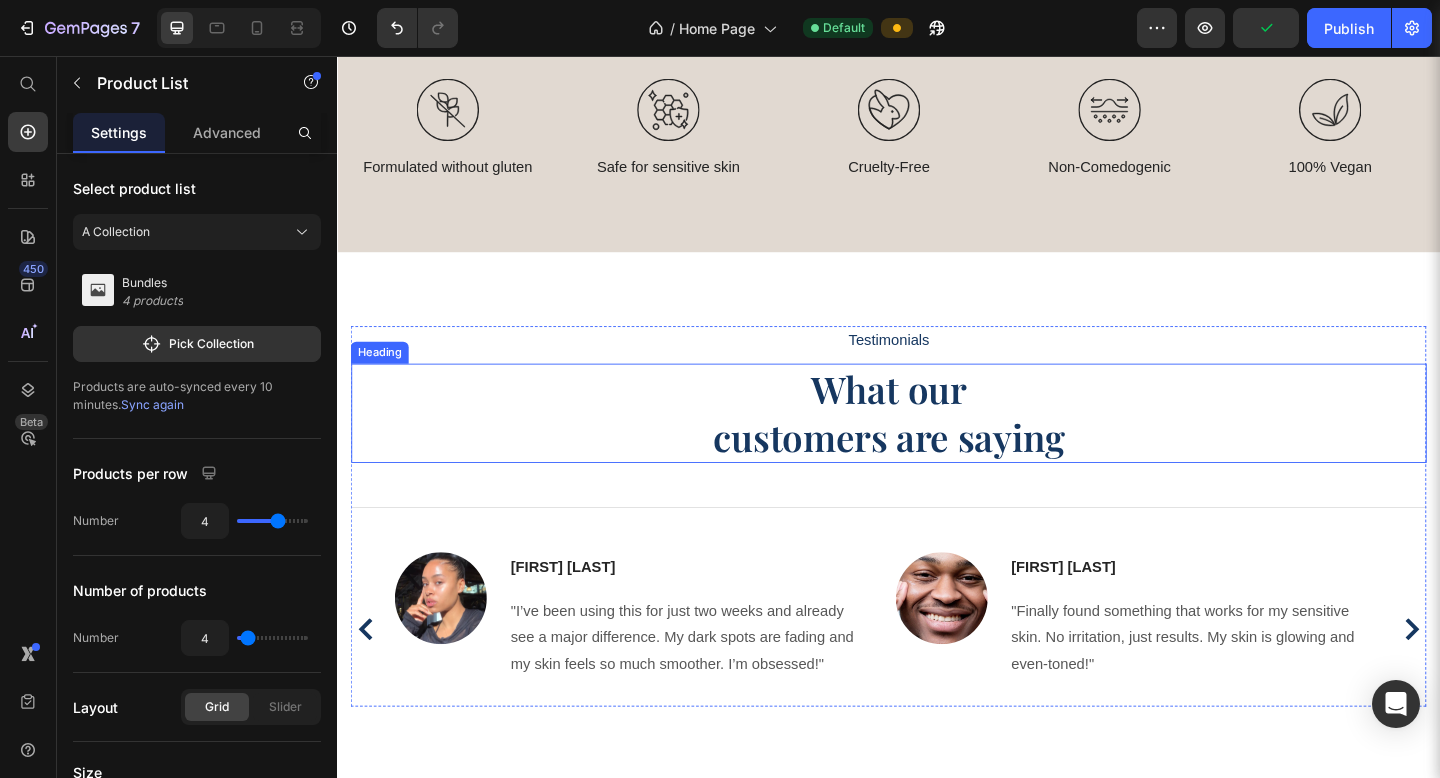 scroll, scrollTop: 3080, scrollLeft: 0, axis: vertical 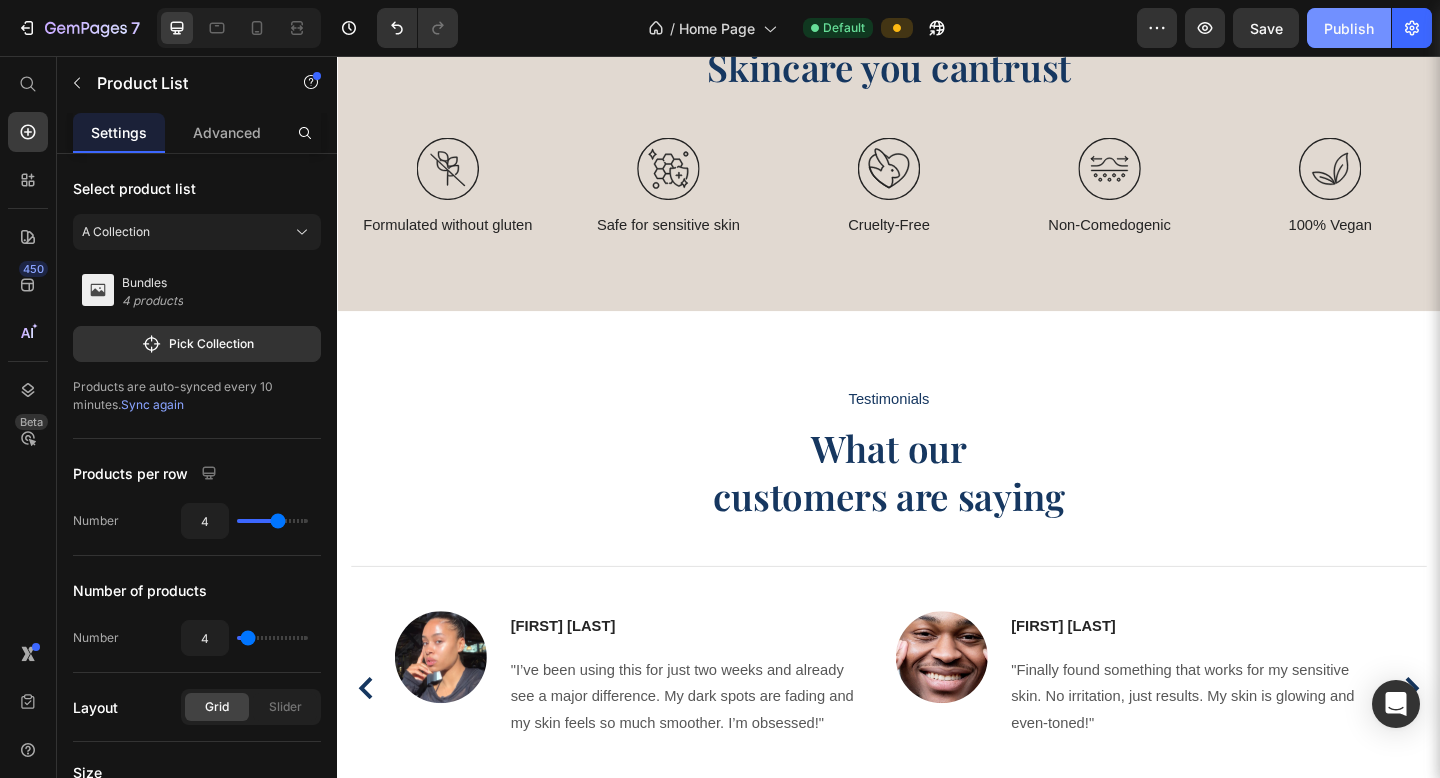 click on "Publish" 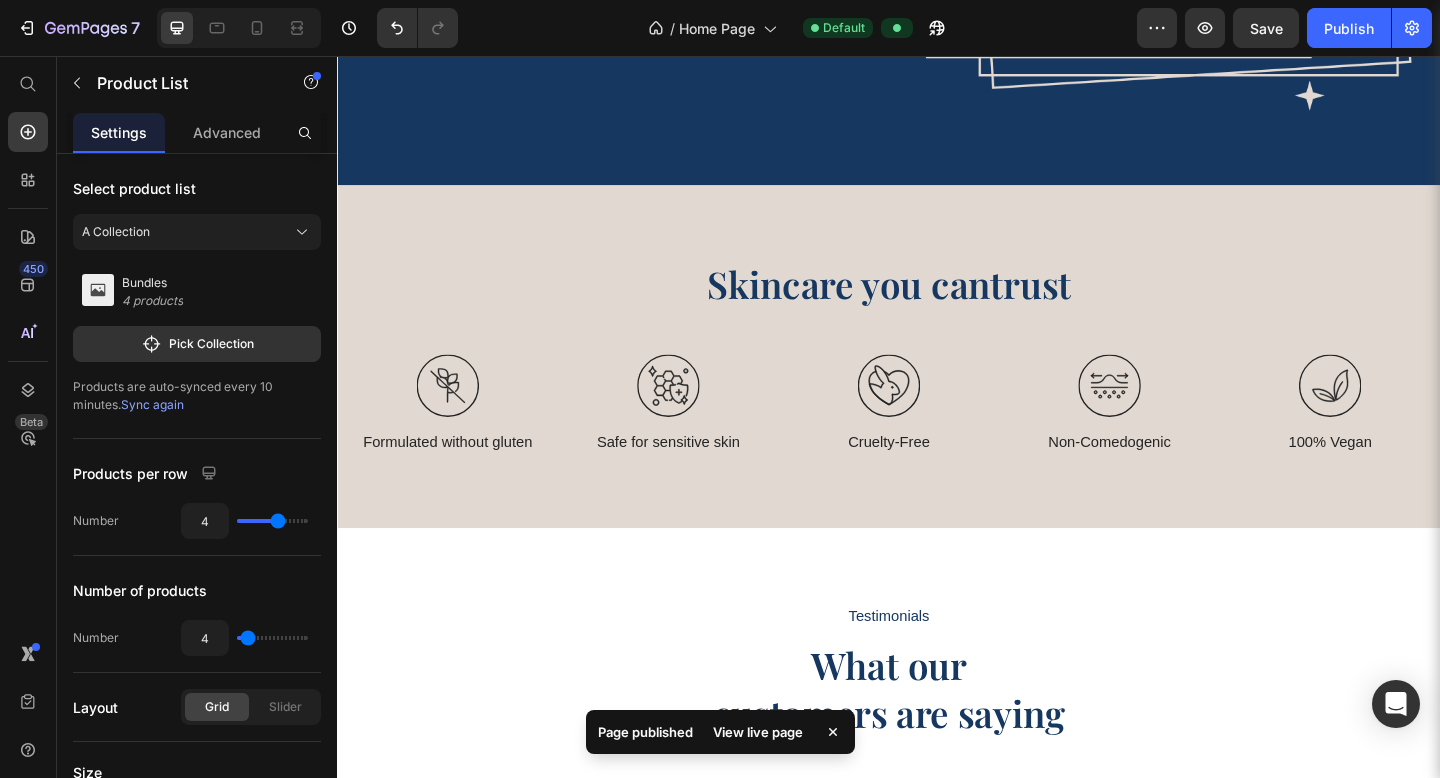 scroll, scrollTop: 2806, scrollLeft: 0, axis: vertical 